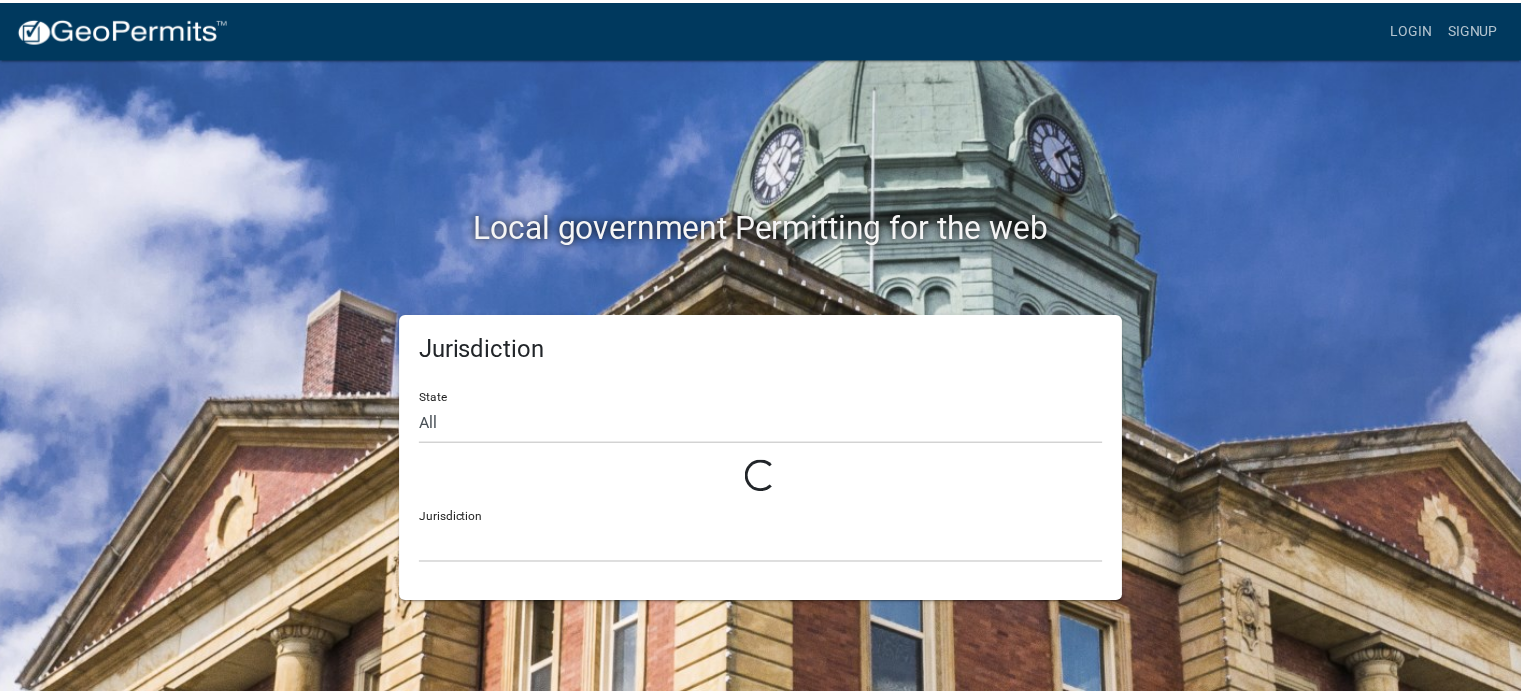 scroll, scrollTop: 0, scrollLeft: 0, axis: both 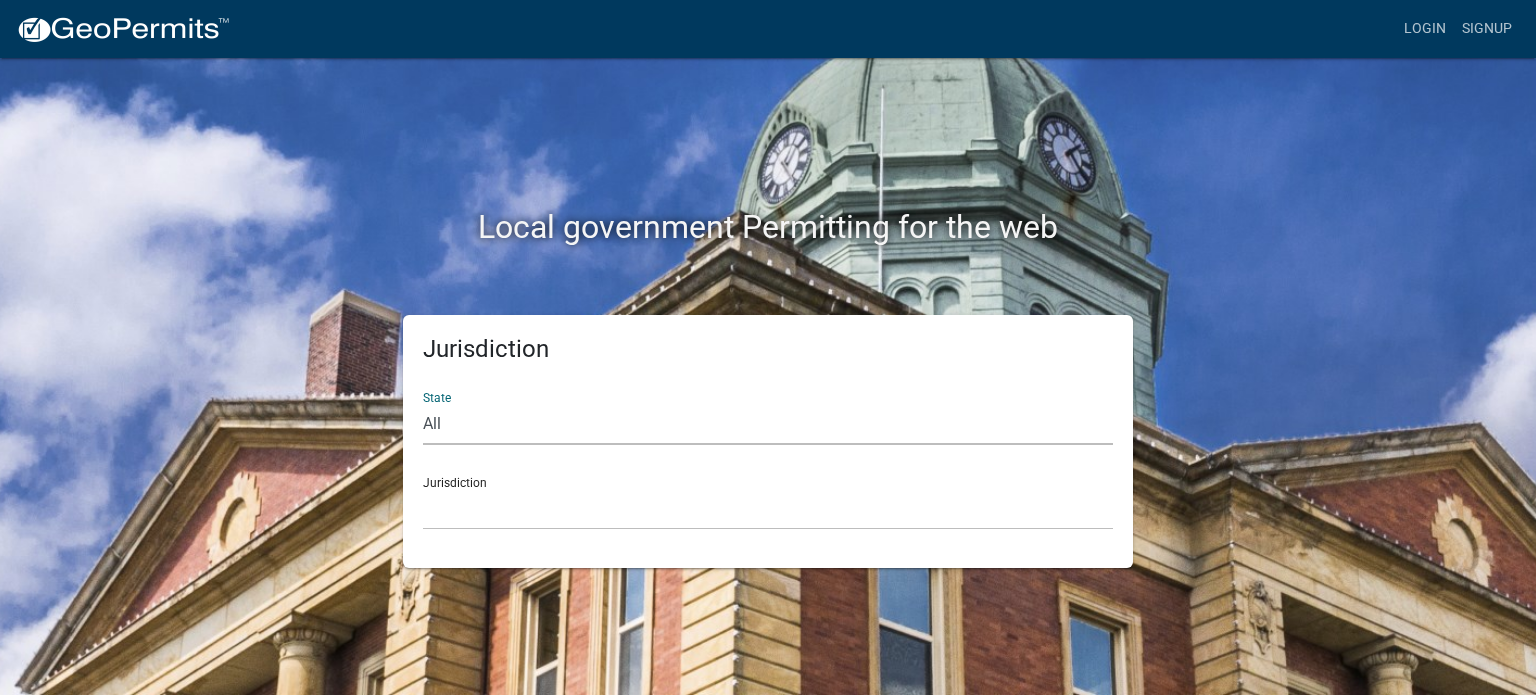 click on "All  [US_STATE]   [US_STATE]   [US_STATE]   [US_STATE]   [US_STATE]   [US_STATE]   [US_STATE]   [US_STATE]   [US_STATE]" 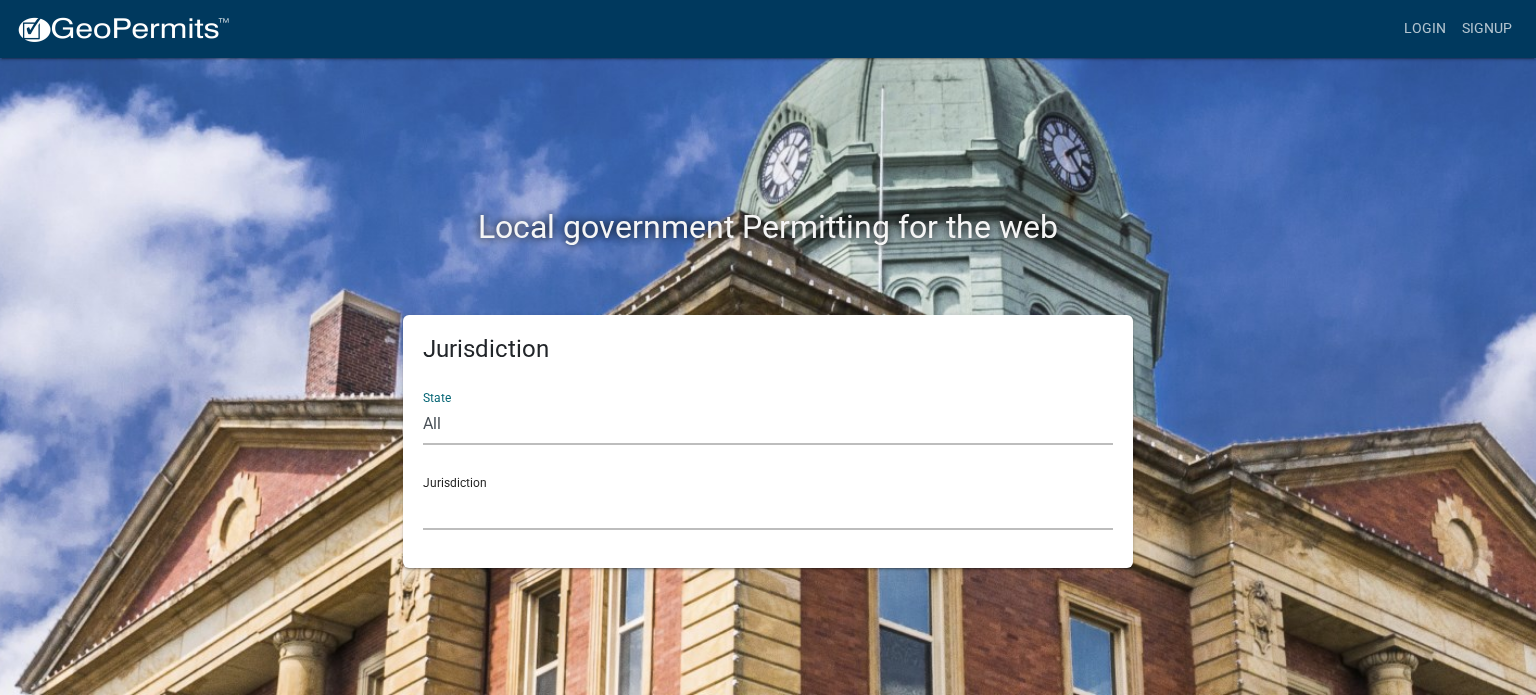 click on "City of [GEOGRAPHIC_DATA], [US_STATE] City of [GEOGRAPHIC_DATA], [US_STATE] City of [GEOGRAPHIC_DATA], [US_STATE] [GEOGRAPHIC_DATA], [US_STATE] [GEOGRAPHIC_DATA], [US_STATE] [GEOGRAPHIC_DATA], [US_STATE] [GEOGRAPHIC_DATA], [US_STATE] [GEOGRAPHIC_DATA], [US_STATE] [GEOGRAPHIC_DATA], [US_STATE] [GEOGRAPHIC_DATA], [US_STATE] [GEOGRAPHIC_DATA], [US_STATE] [GEOGRAPHIC_DATA], [US_STATE] [GEOGRAPHIC_DATA], [US_STATE] [GEOGRAPHIC_DATA], [US_STATE] [GEOGRAPHIC_DATA], [US_STATE] River Ridge Development Authority, [US_STATE] [GEOGRAPHIC_DATA], [US_STATE] [GEOGRAPHIC_DATA], [US_STATE][GEOGRAPHIC_DATA], [US_STATE] [GEOGRAPHIC_DATA], [US_STATE]" 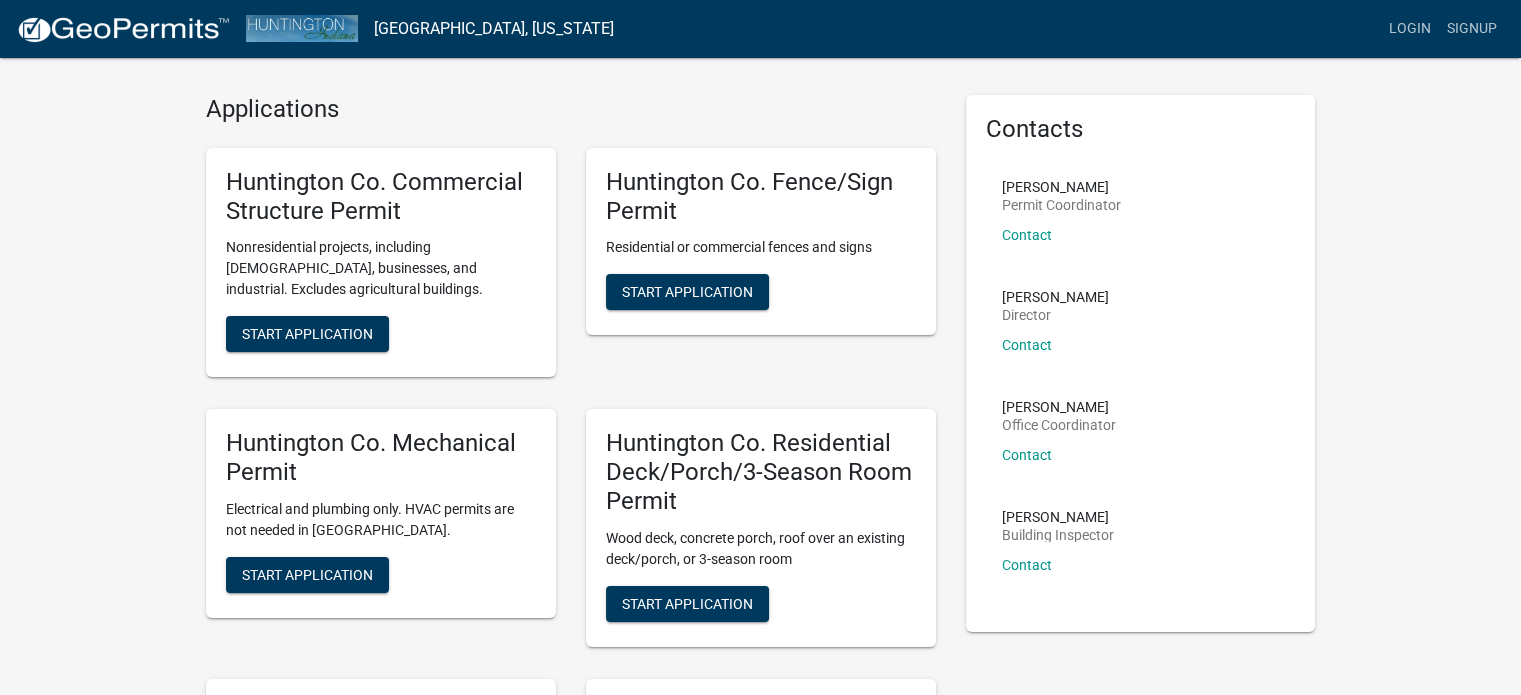 scroll, scrollTop: 0, scrollLeft: 0, axis: both 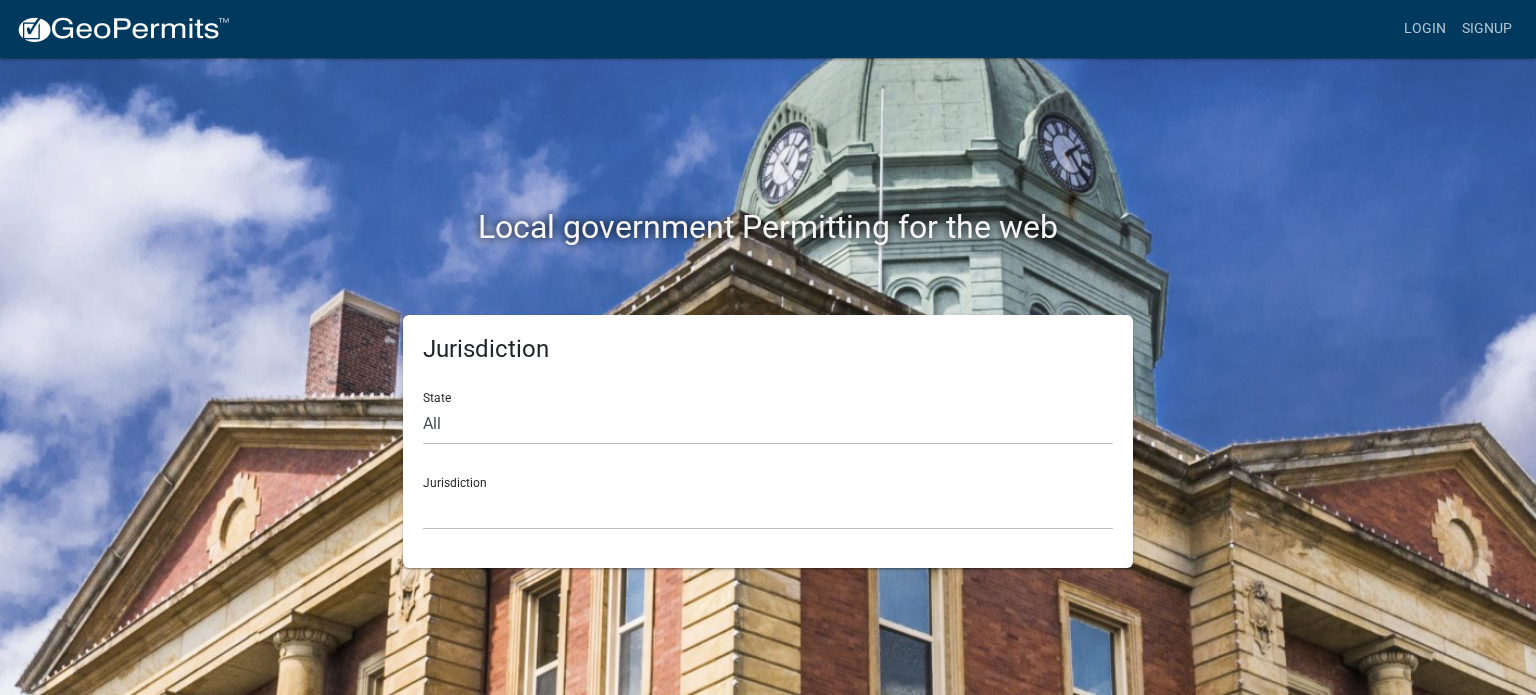 click on "State All  [US_STATE]   [US_STATE]   [US_STATE]   [US_STATE]   [US_STATE]   [US_STATE]   [US_STATE]   [US_STATE]   [US_STATE]" 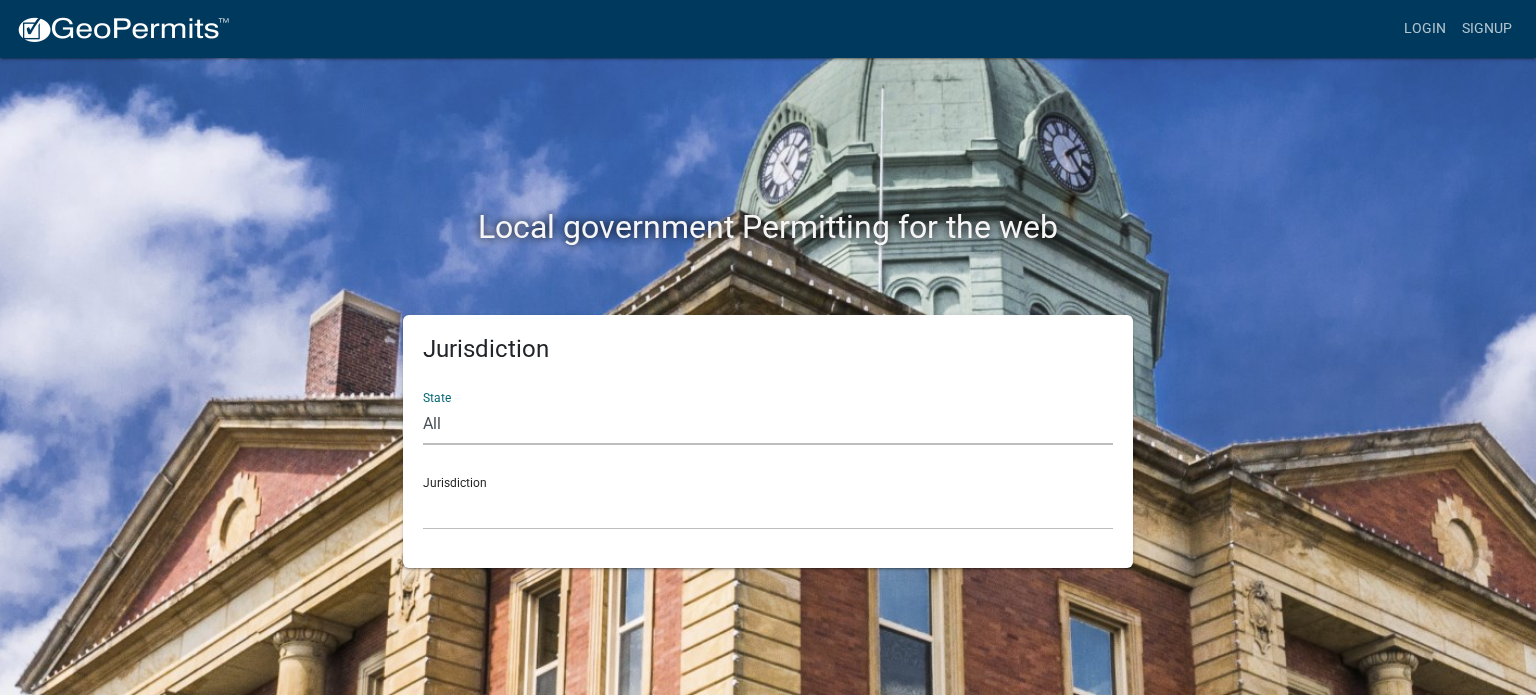 click on "All  [US_STATE]   [US_STATE]   [US_STATE]   [US_STATE]   [US_STATE]   [US_STATE]   [US_STATE]   [US_STATE]   [US_STATE]" 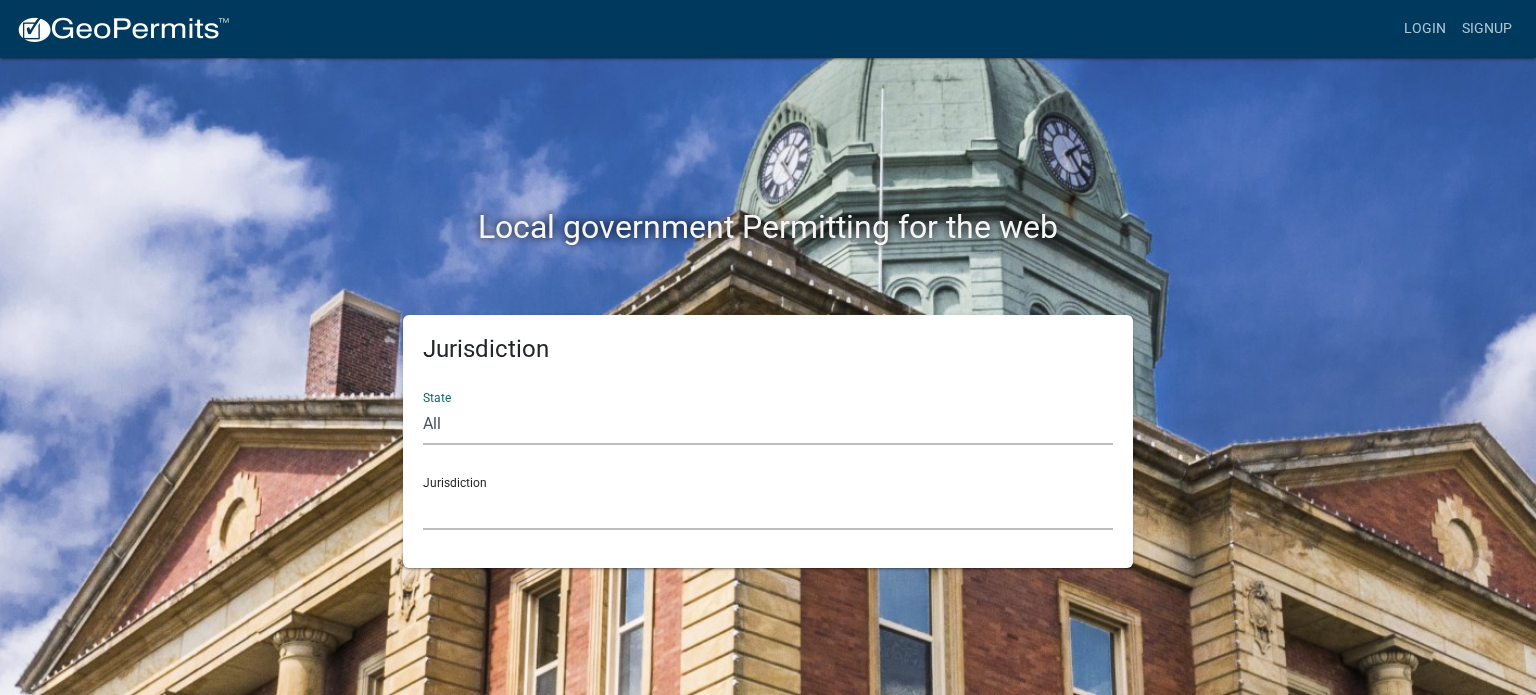 click on "City of [GEOGRAPHIC_DATA], [US_STATE] City of [GEOGRAPHIC_DATA], [US_STATE] City of [GEOGRAPHIC_DATA], [US_STATE] [GEOGRAPHIC_DATA], [US_STATE] [GEOGRAPHIC_DATA], [US_STATE] [GEOGRAPHIC_DATA], [US_STATE] [GEOGRAPHIC_DATA], [US_STATE] [GEOGRAPHIC_DATA], [US_STATE] [GEOGRAPHIC_DATA], [US_STATE] [GEOGRAPHIC_DATA], [US_STATE] [GEOGRAPHIC_DATA], [US_STATE] [GEOGRAPHIC_DATA], [US_STATE] [GEOGRAPHIC_DATA], [US_STATE] [GEOGRAPHIC_DATA], [US_STATE] [GEOGRAPHIC_DATA], [US_STATE] River Ridge Development Authority, [US_STATE] [GEOGRAPHIC_DATA], [US_STATE] [GEOGRAPHIC_DATA], [US_STATE][GEOGRAPHIC_DATA], [US_STATE] [GEOGRAPHIC_DATA], [US_STATE]" 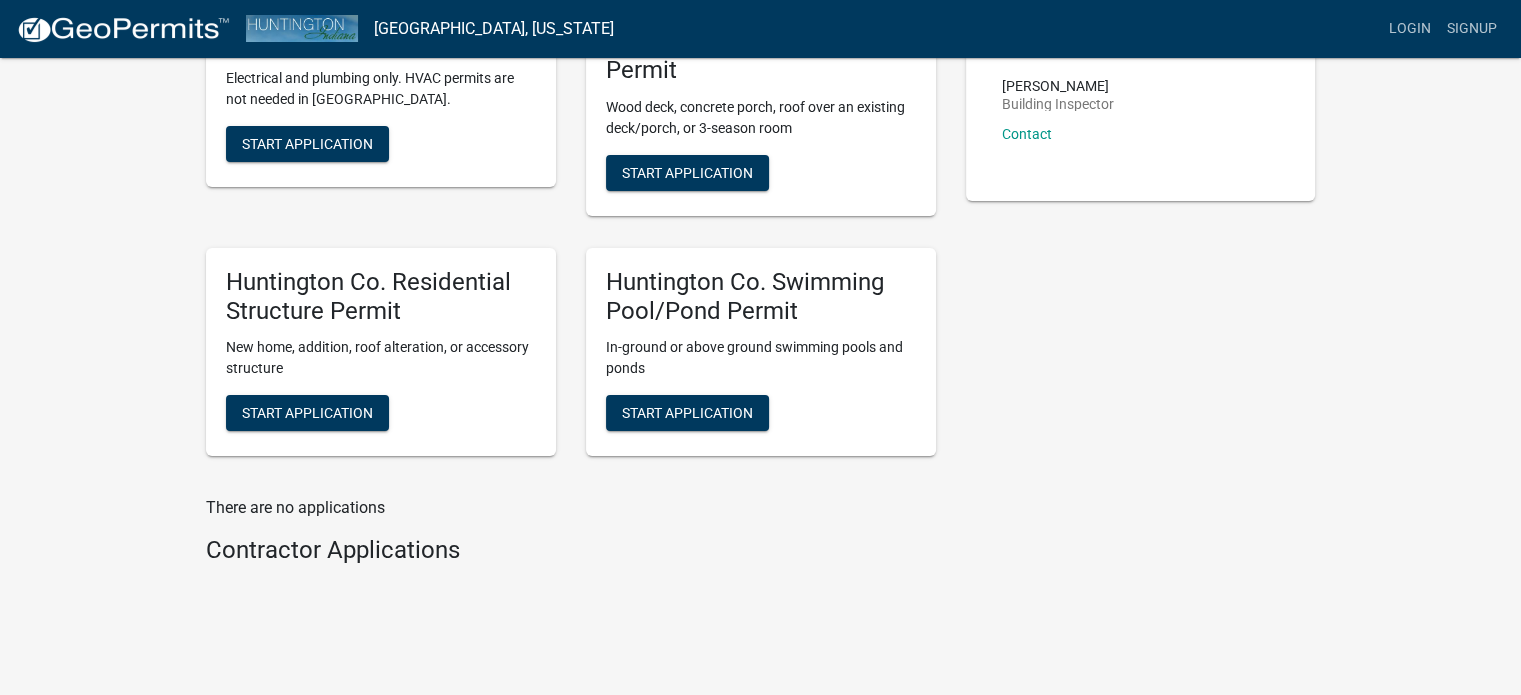 scroll, scrollTop: 511, scrollLeft: 0, axis: vertical 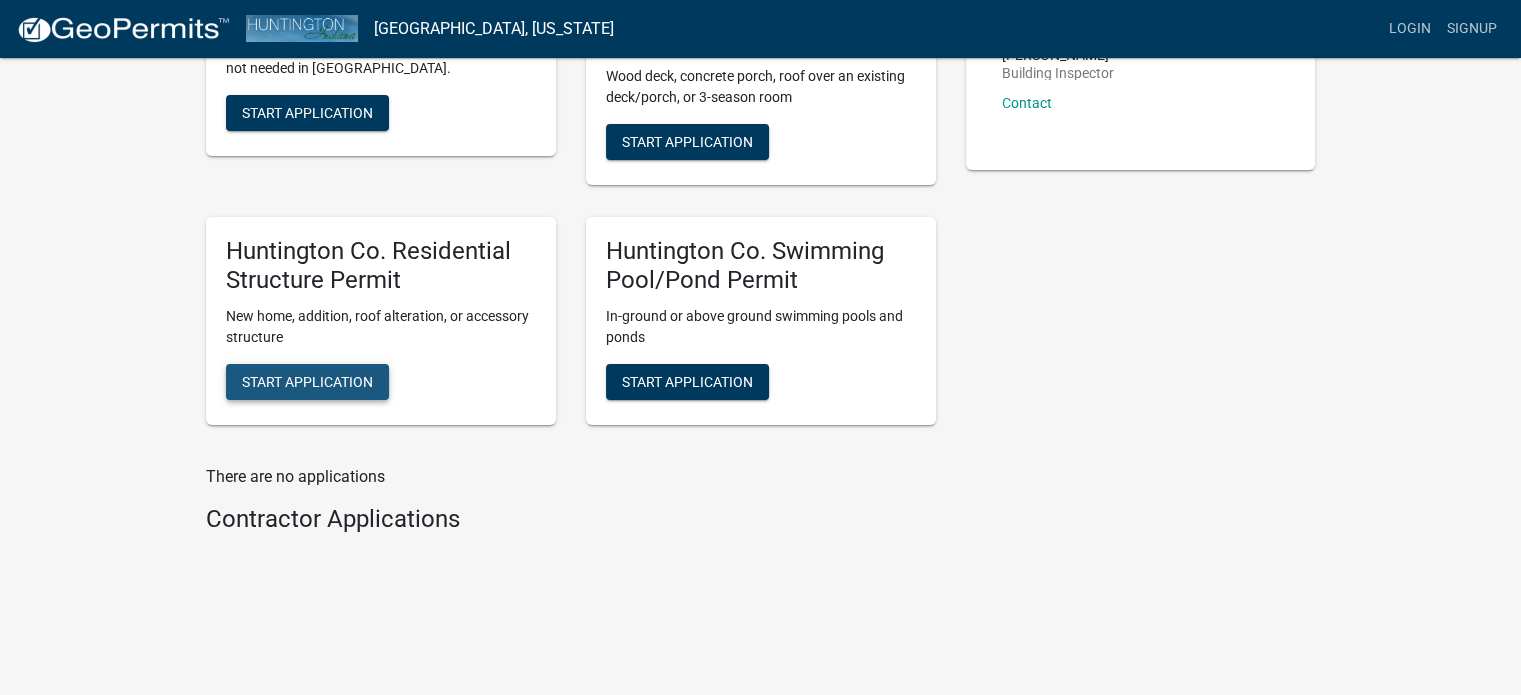 click on "Start Application" 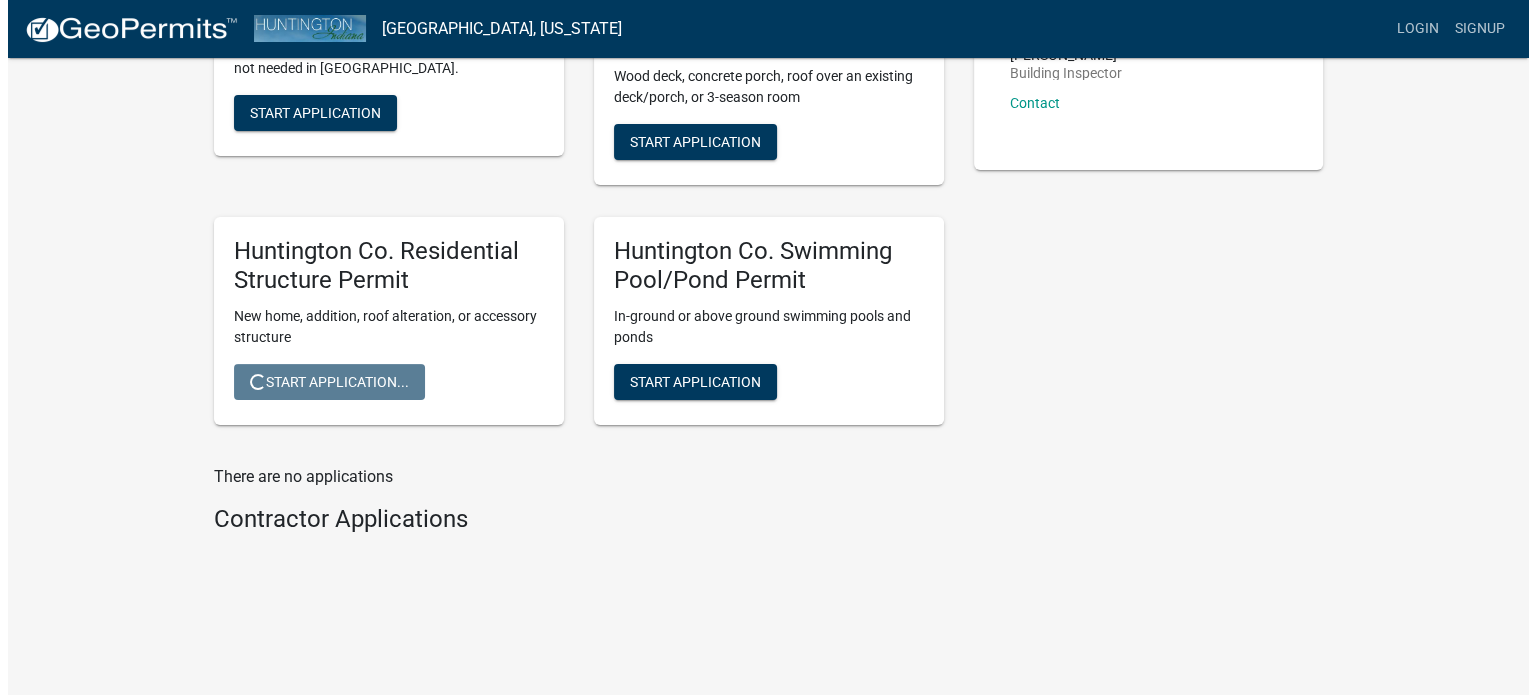 scroll, scrollTop: 0, scrollLeft: 0, axis: both 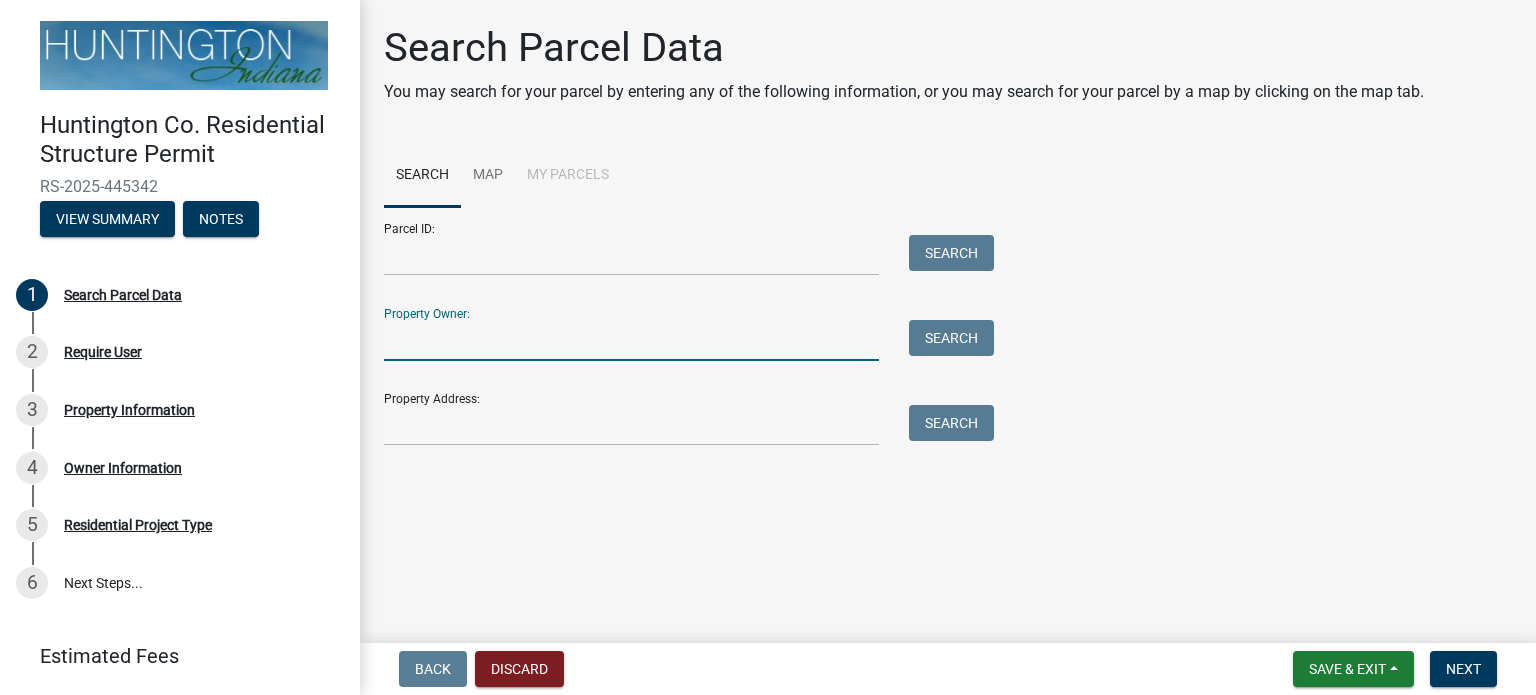 click on "Property Owner:" at bounding box center (631, 340) 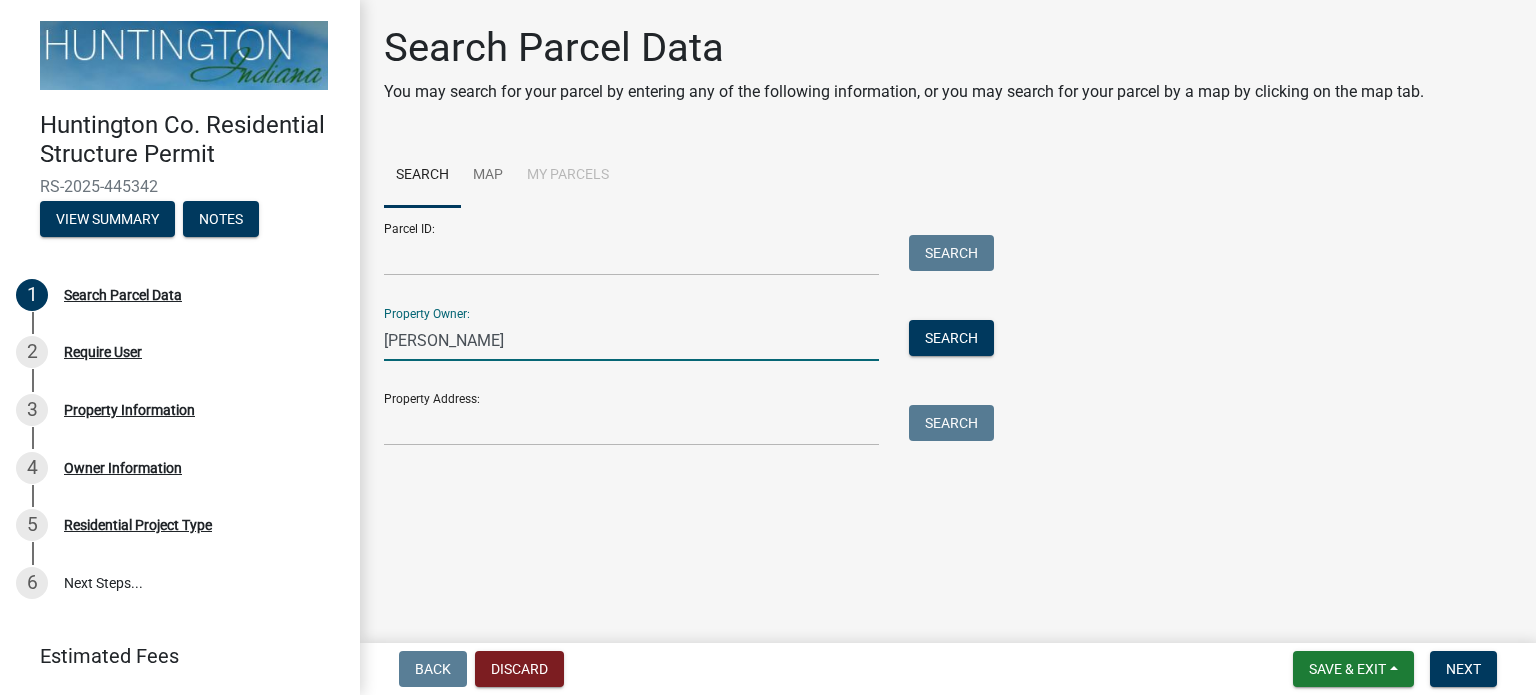 type on "[PERSON_NAME]" 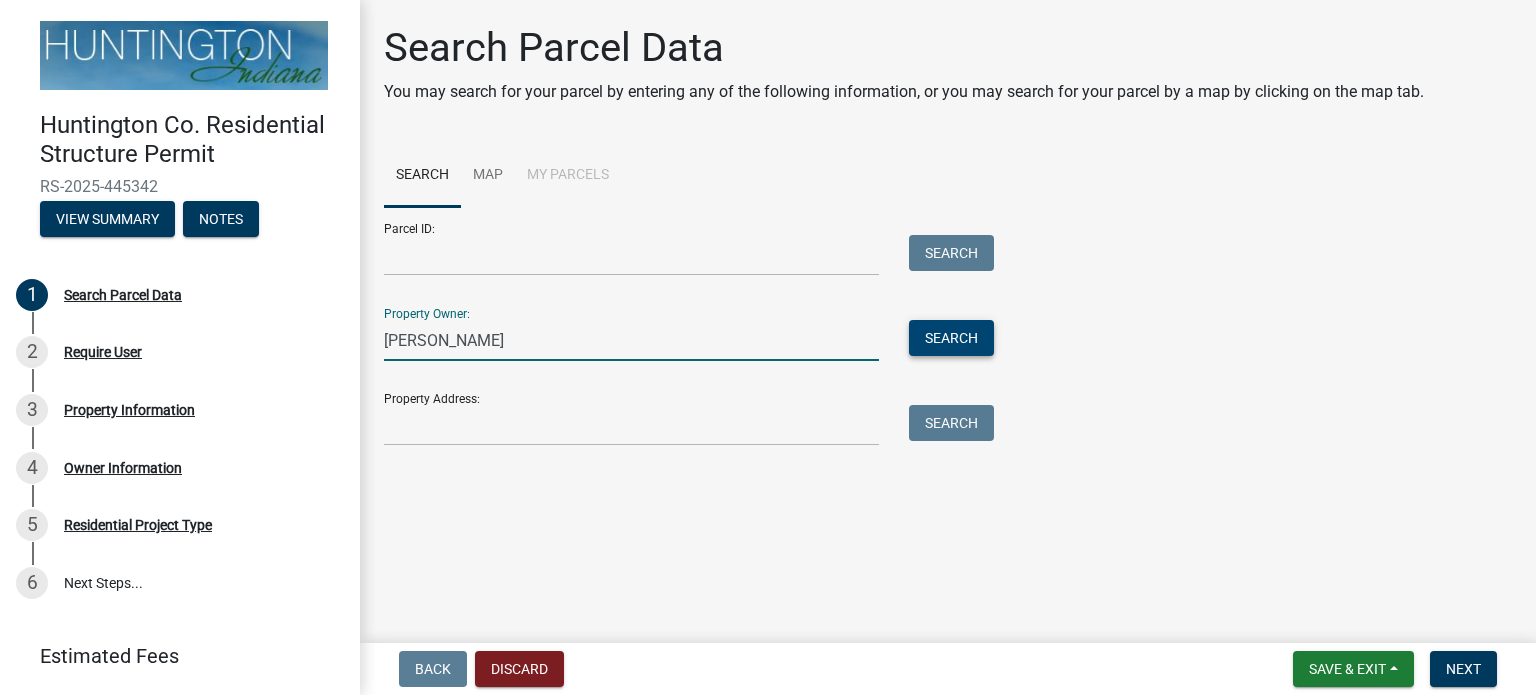 type 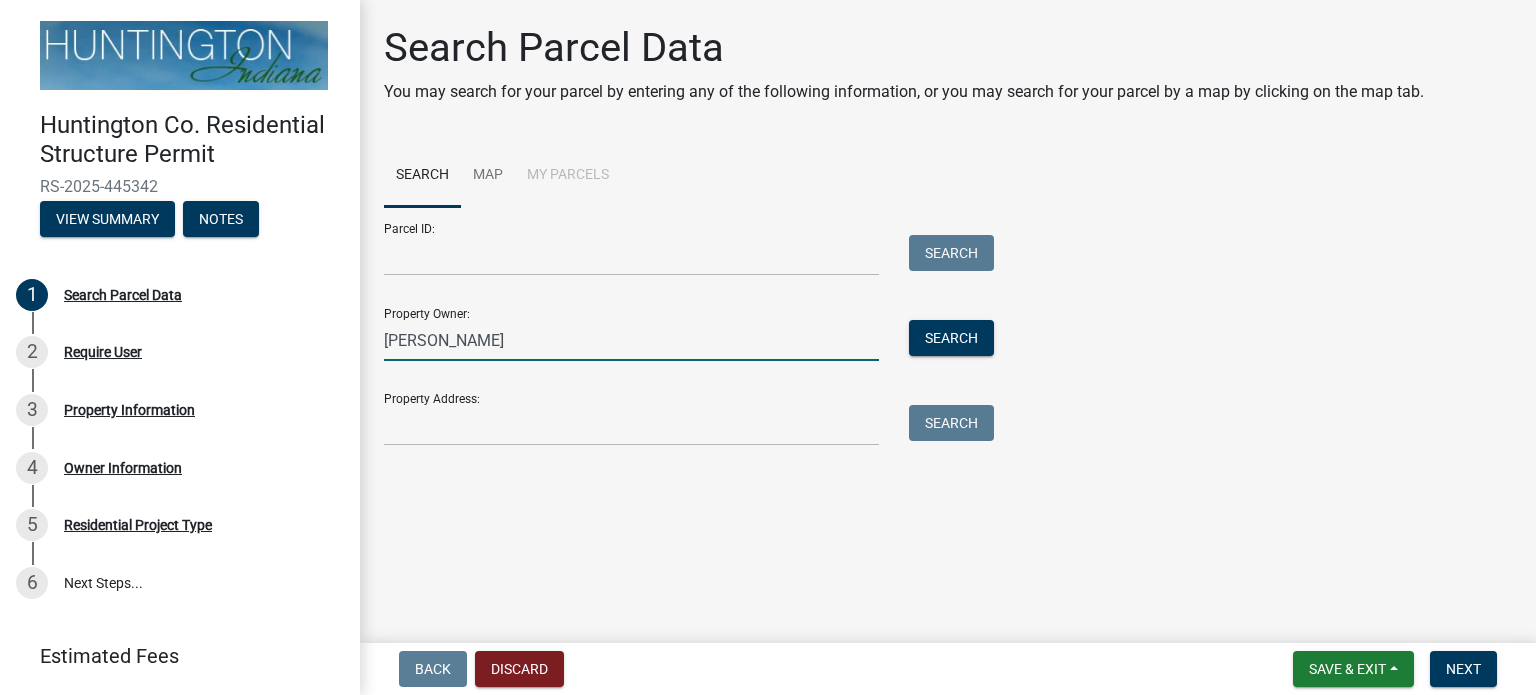 click on "[PERSON_NAME]" at bounding box center (631, 340) 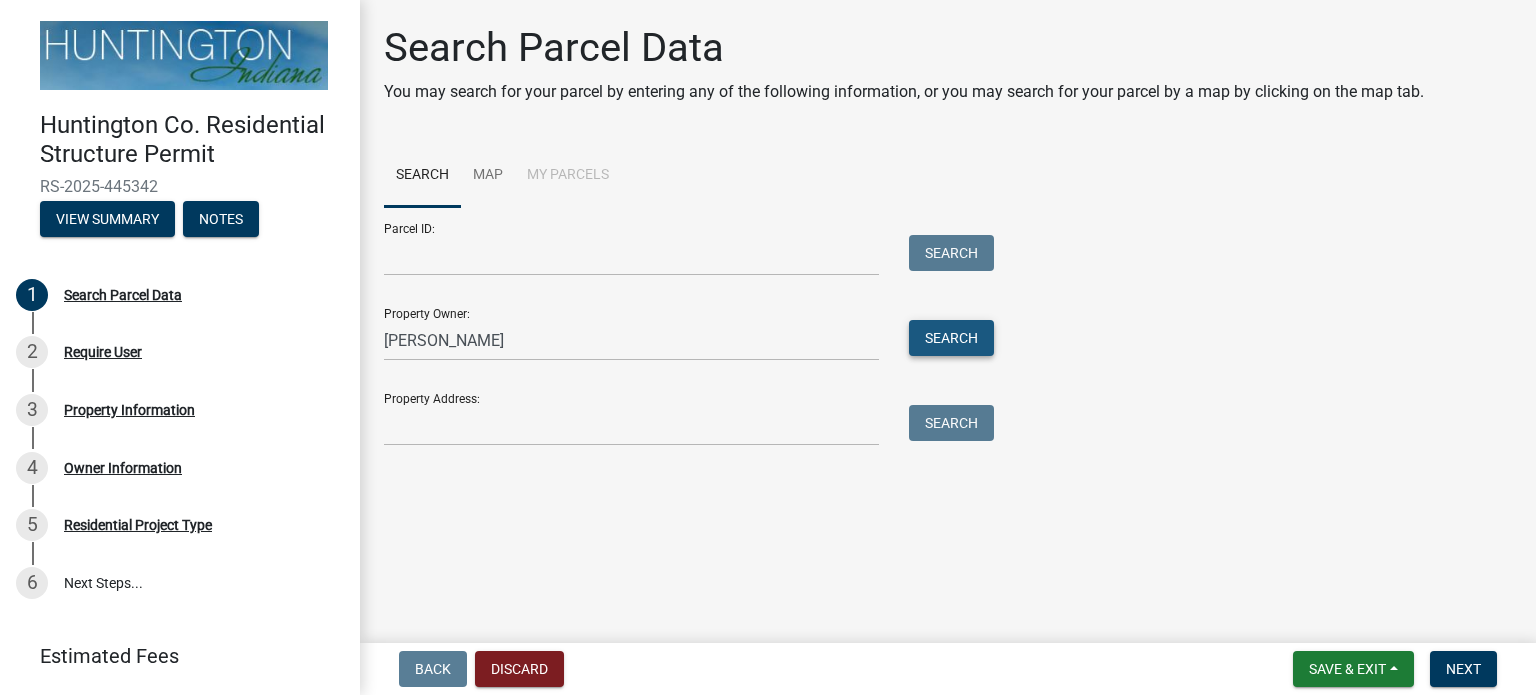click on "Search" at bounding box center (951, 338) 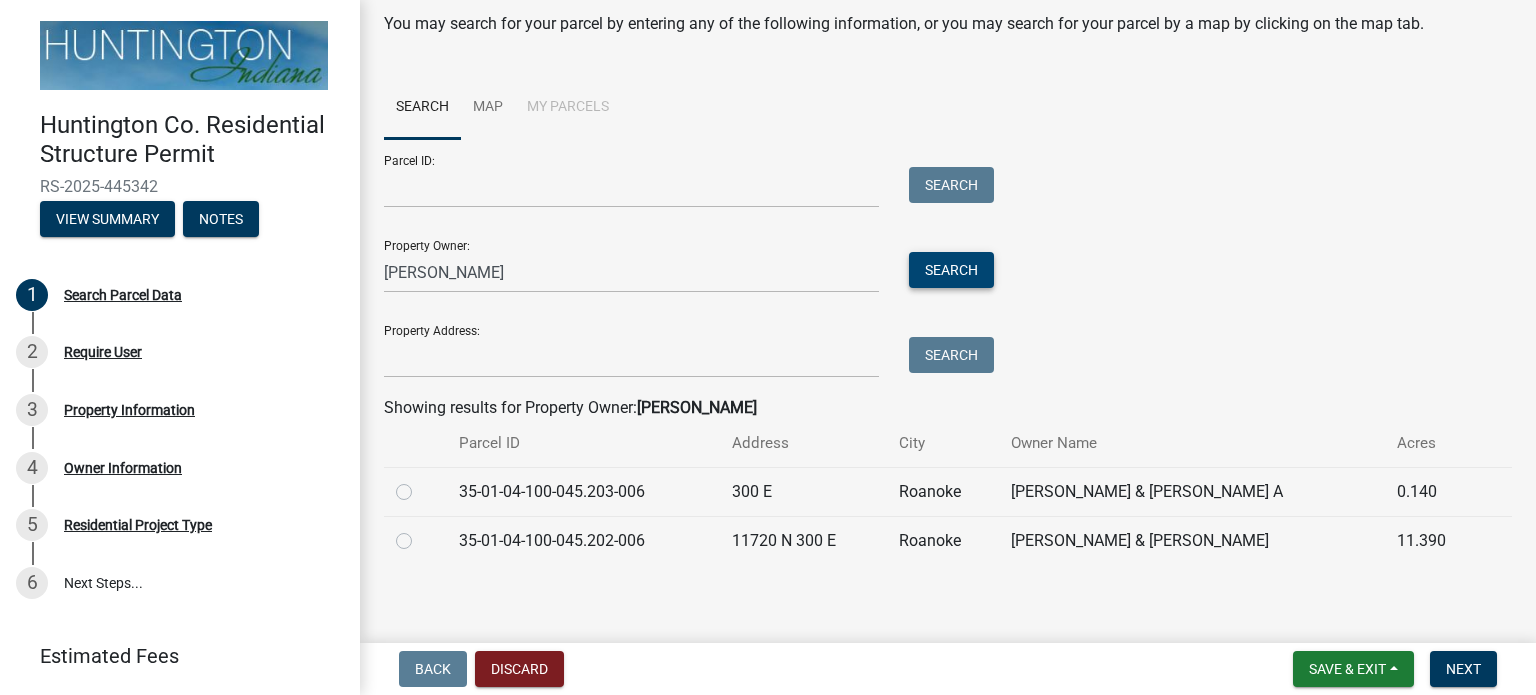 scroll, scrollTop: 75, scrollLeft: 0, axis: vertical 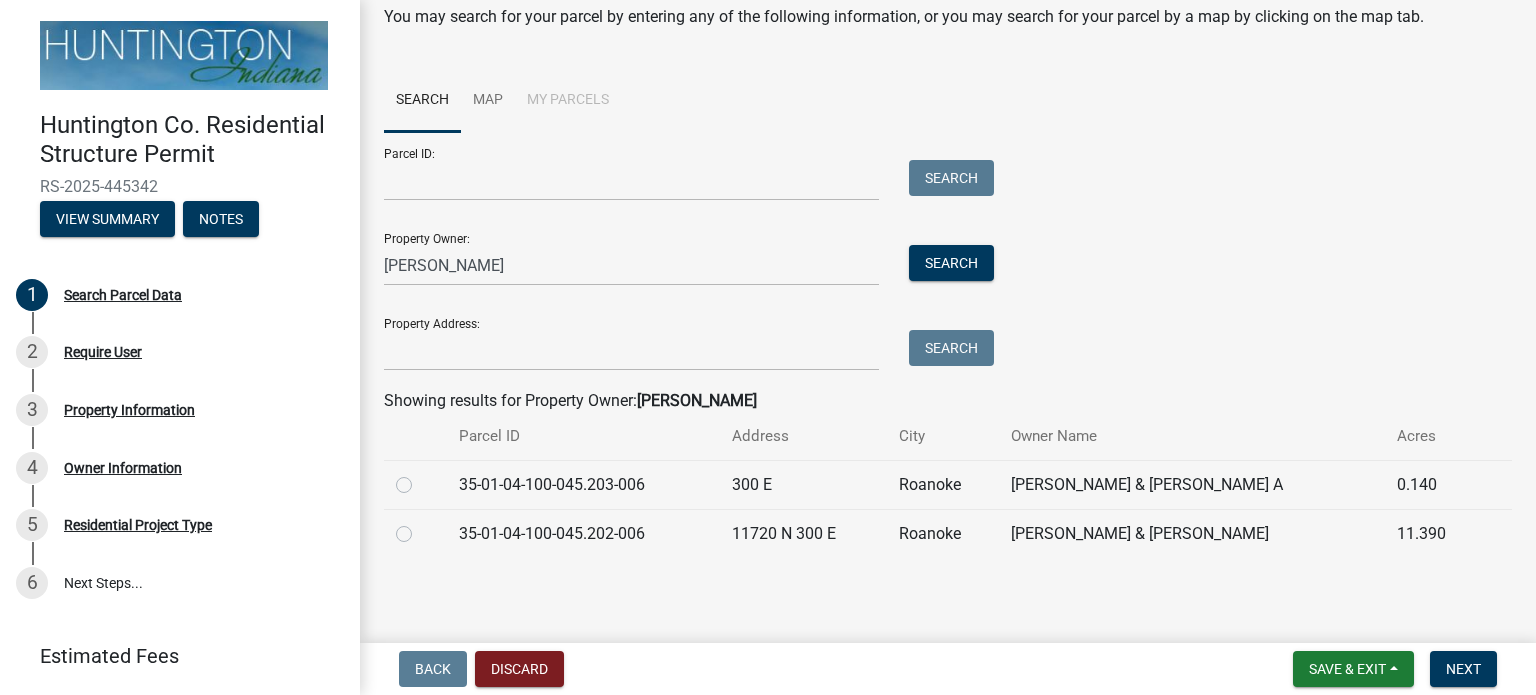 click 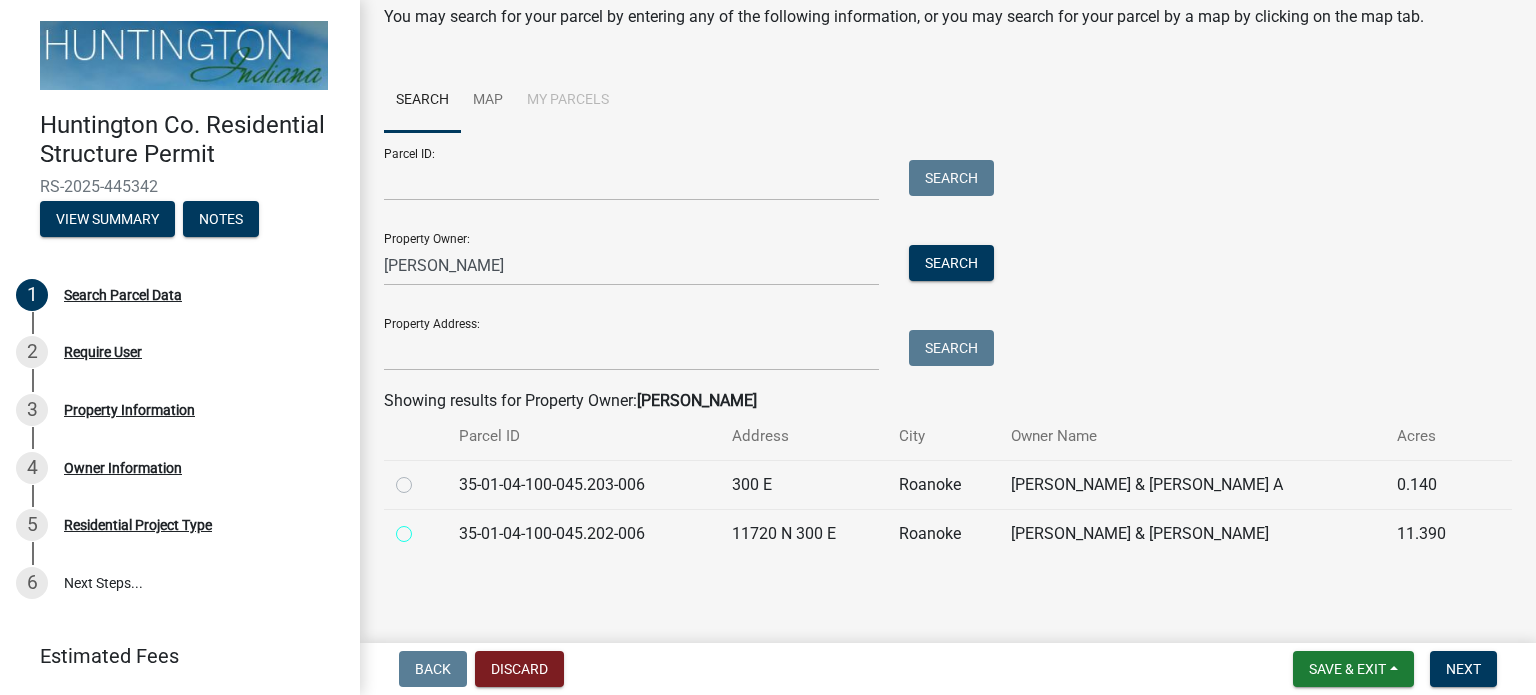 click at bounding box center [426, 528] 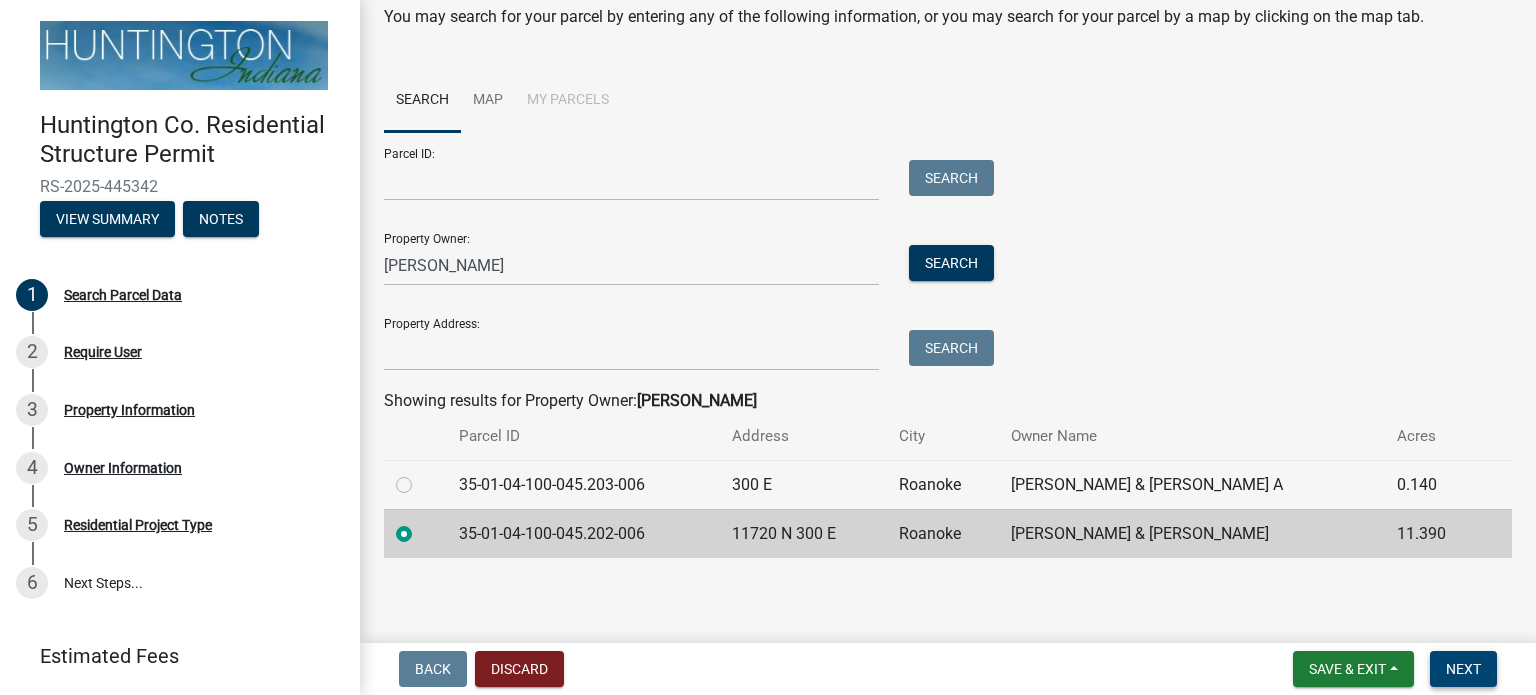 click on "Next" at bounding box center [1463, 669] 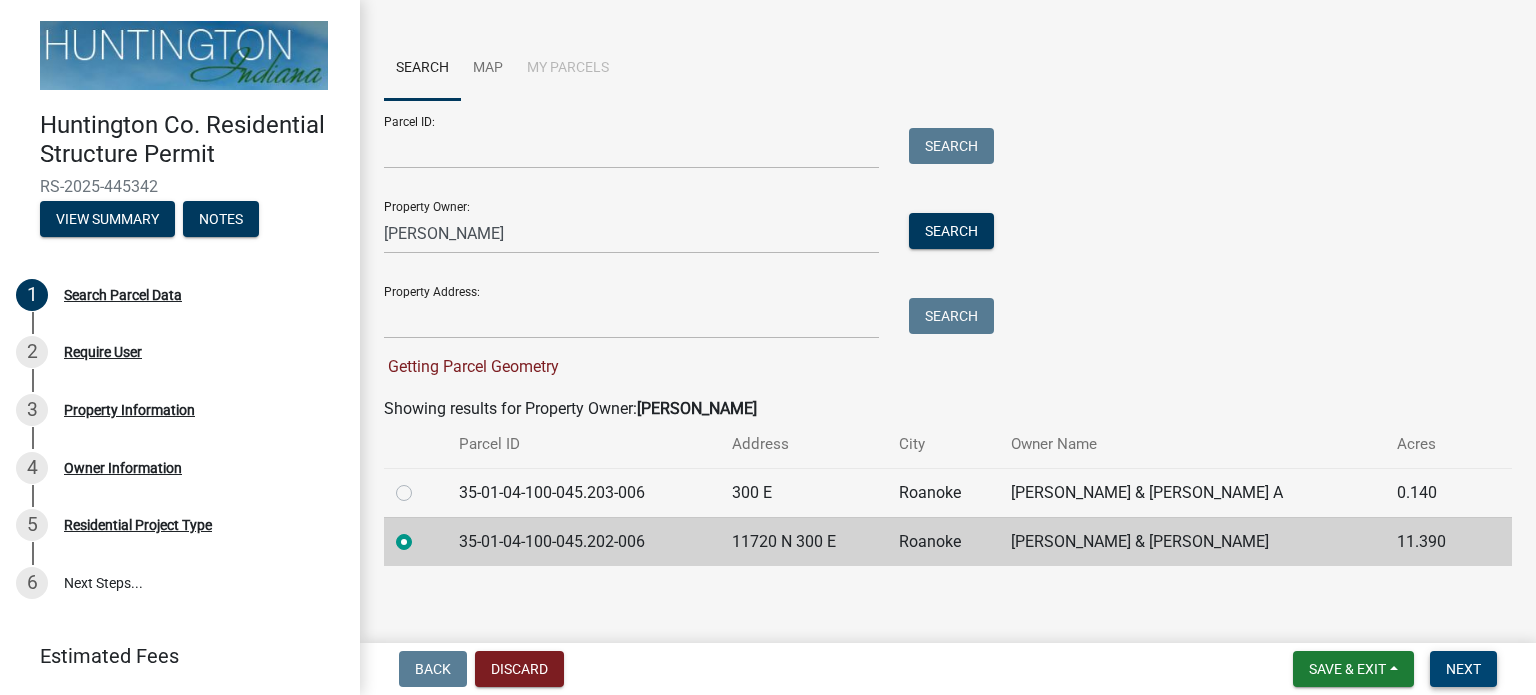 scroll, scrollTop: 115, scrollLeft: 0, axis: vertical 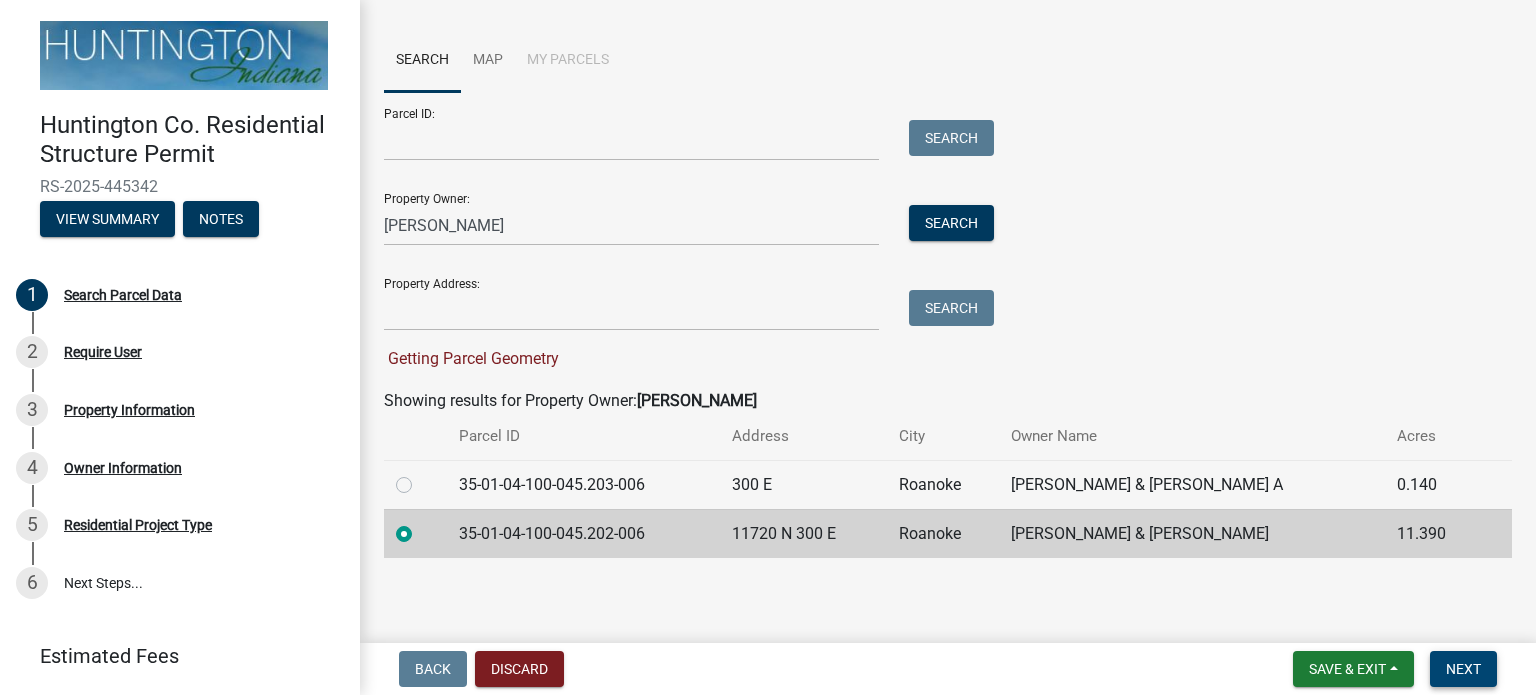 click on "Next" at bounding box center [1463, 669] 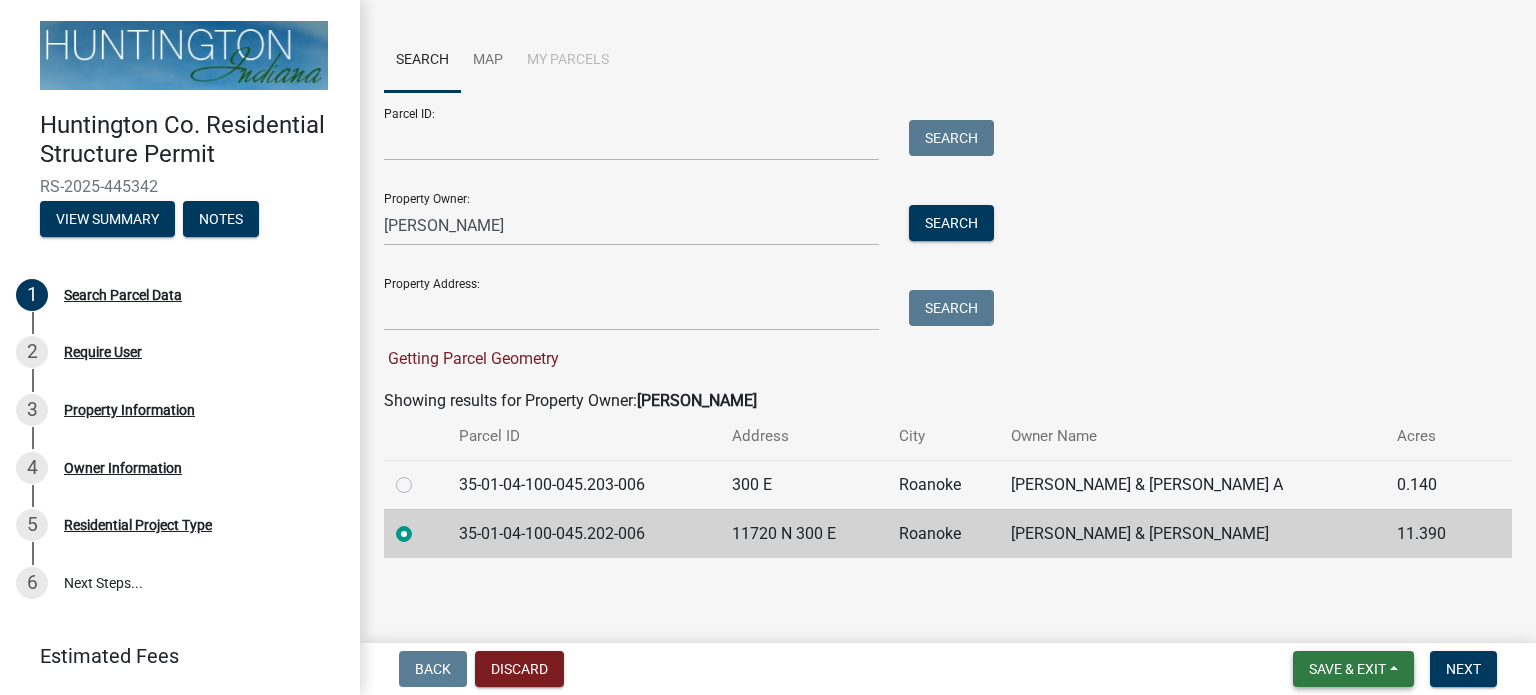 click on "Save & Exit" at bounding box center [1347, 669] 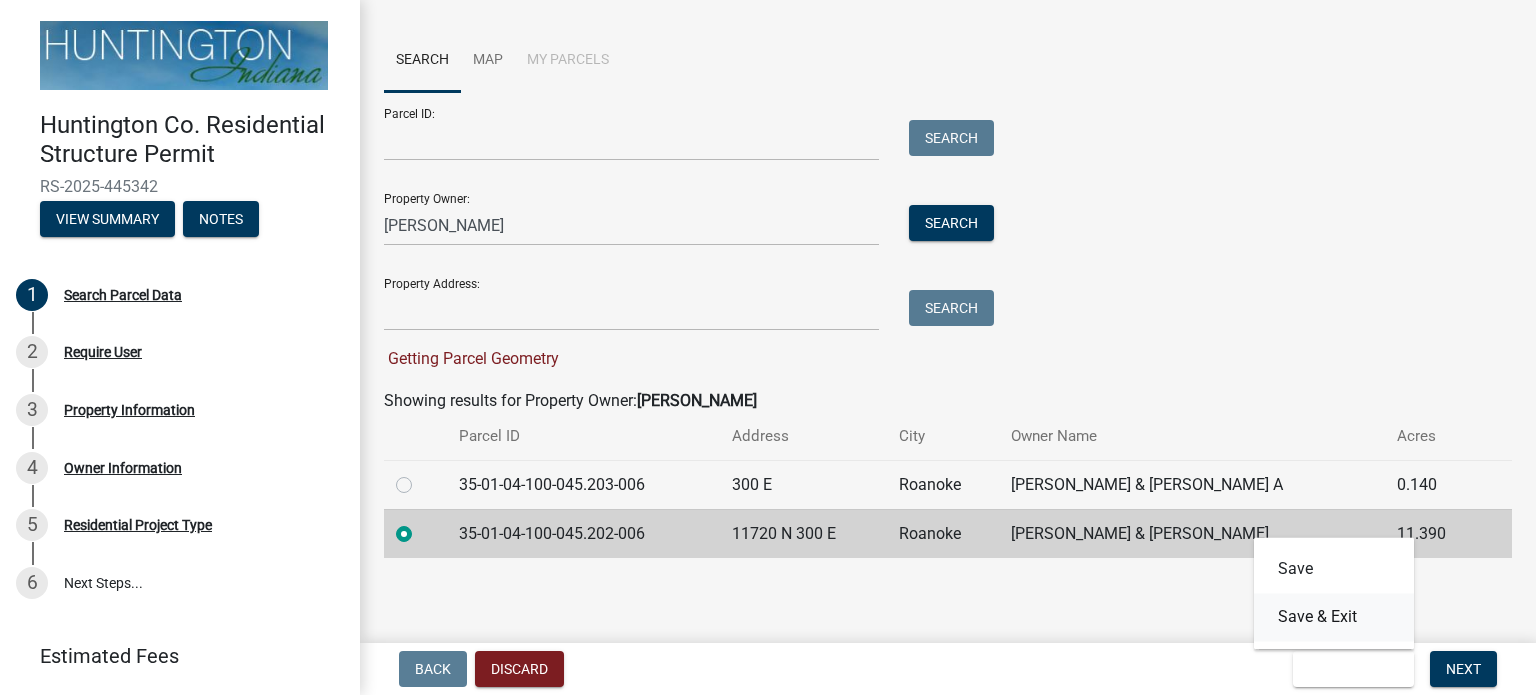 click on "Save & Exit" at bounding box center (1334, 617) 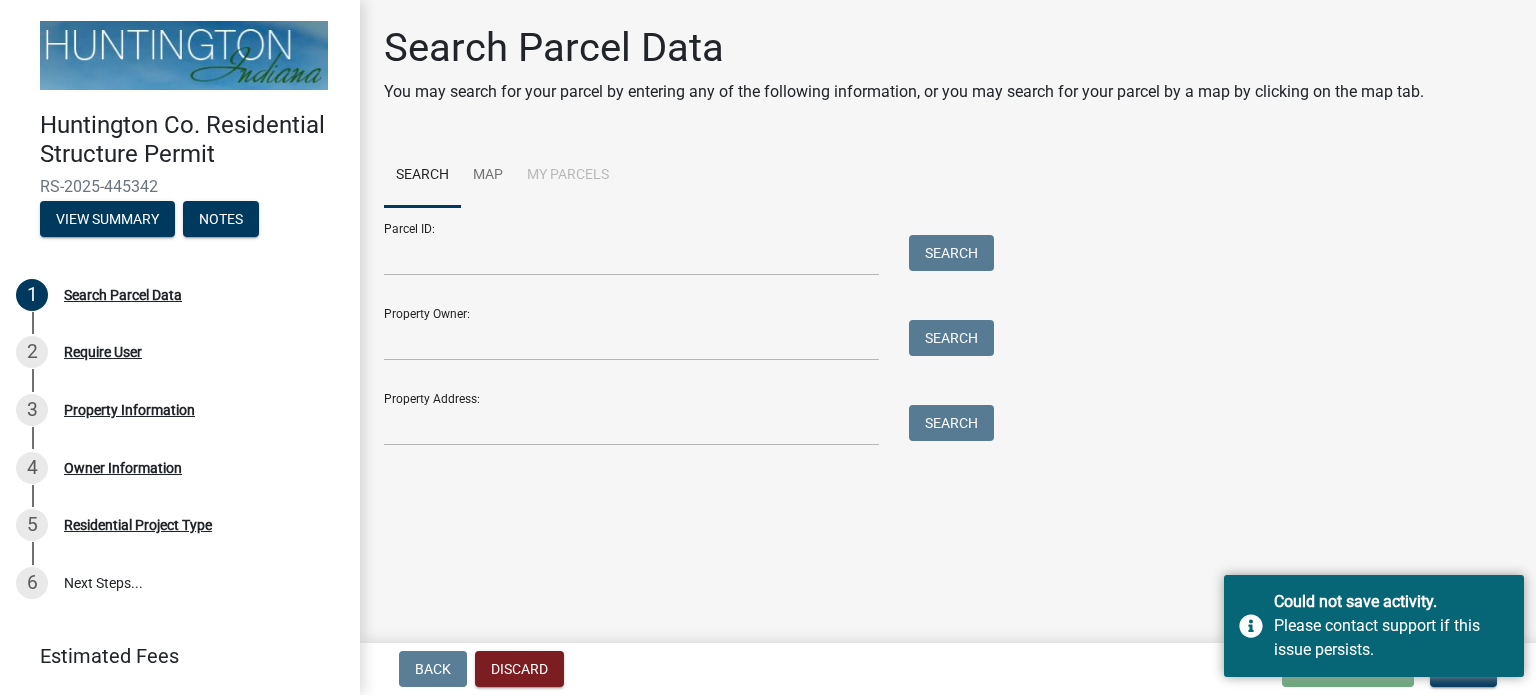 click on "Search Parcel Data You may search for your parcel by entering any of the following information, or you may search for your parcel by a map by clicking on the map tab. Search Map My Parcels  Parcel ID:   Search   Property Owner:   Search   Property Address:   Search" 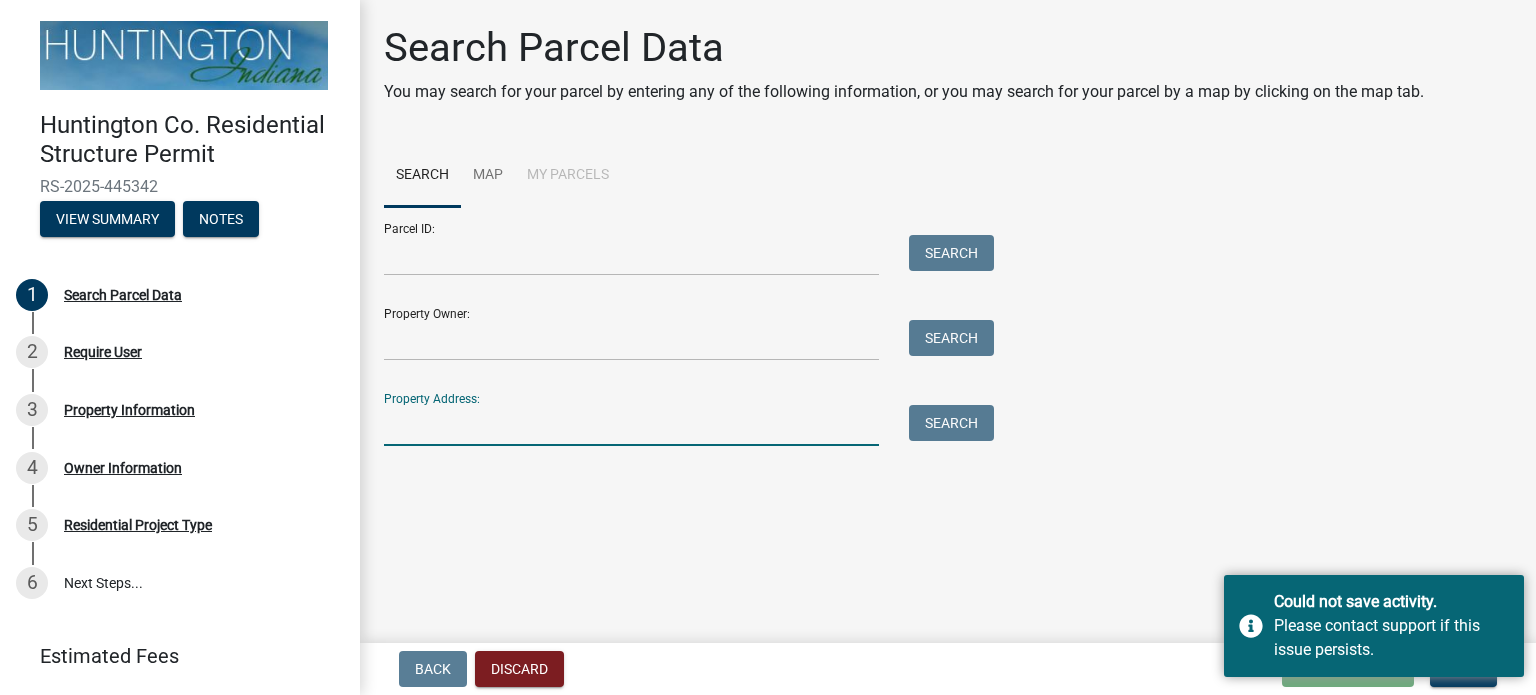 click on "Property Address:" at bounding box center [631, 425] 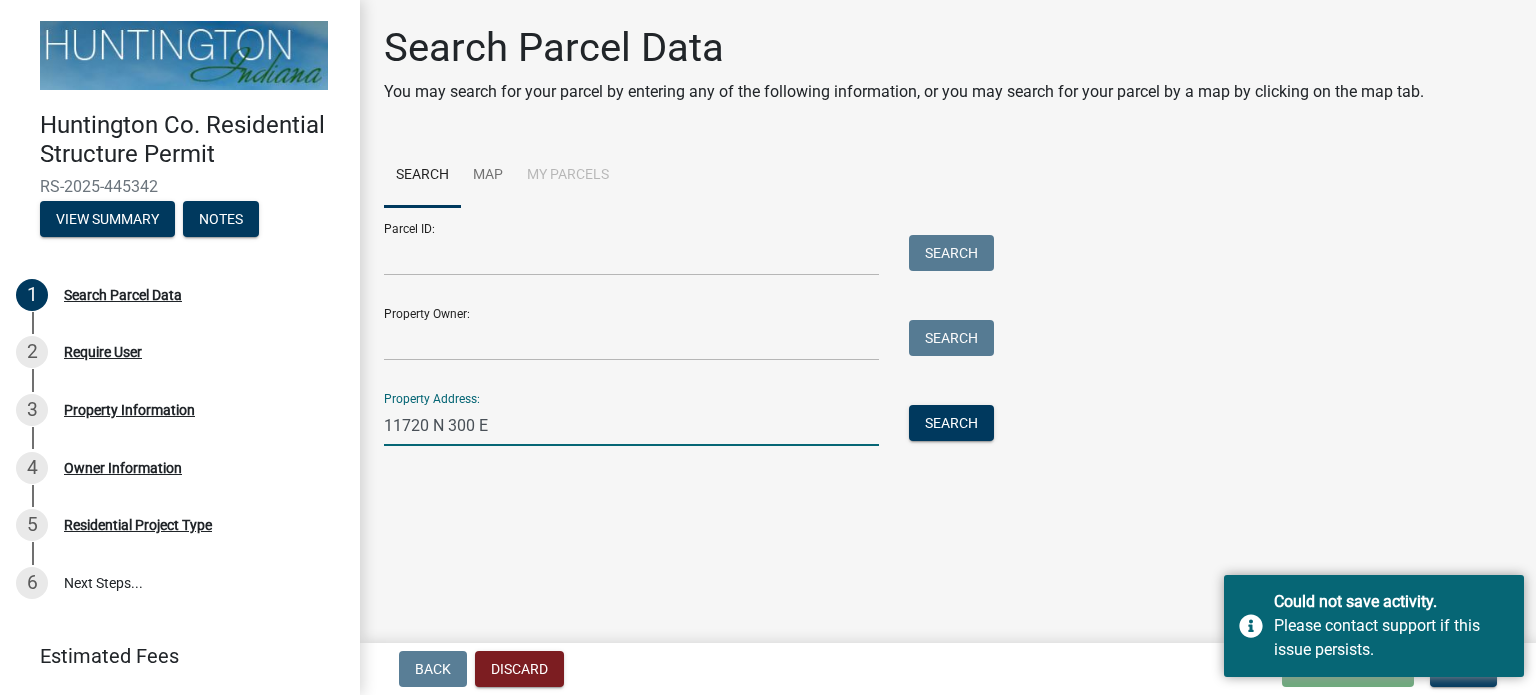 type on "11720 N 300 E" 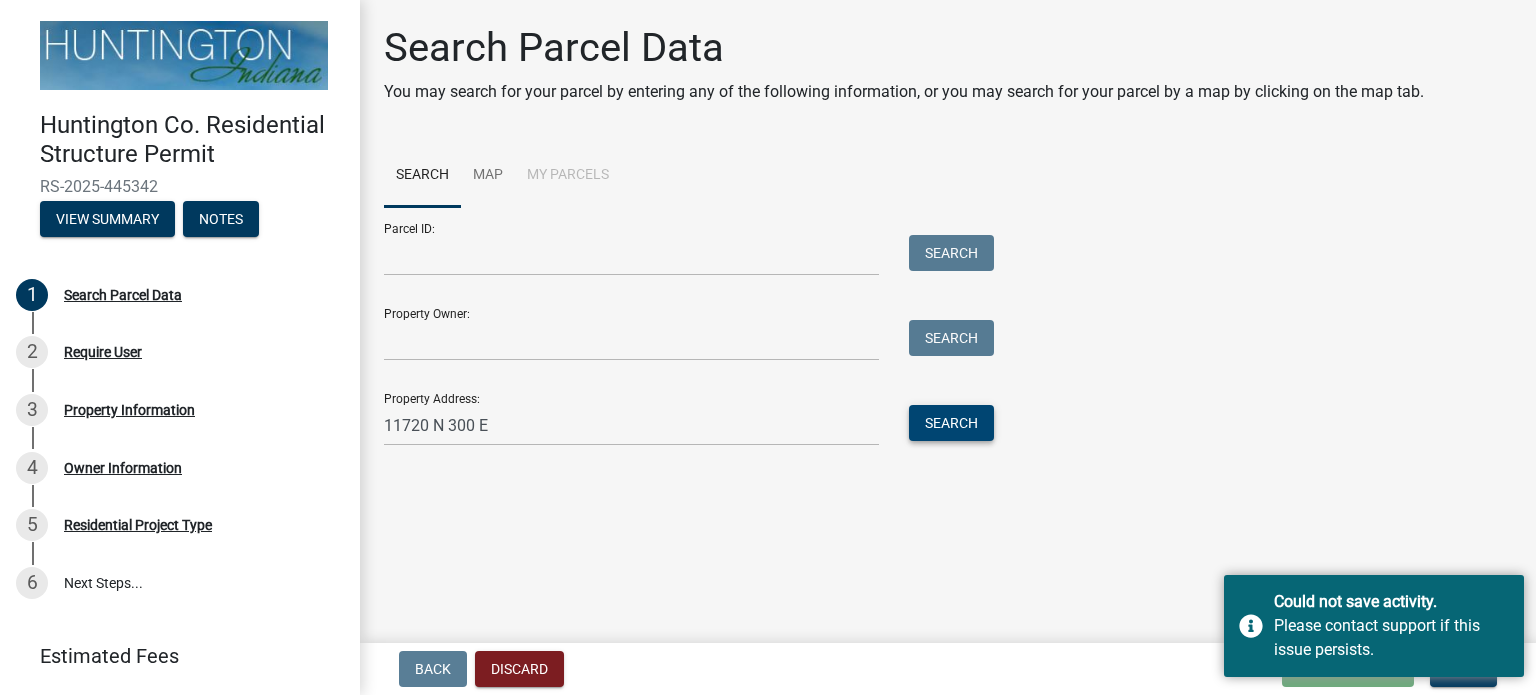 click on "Search" at bounding box center (951, 423) 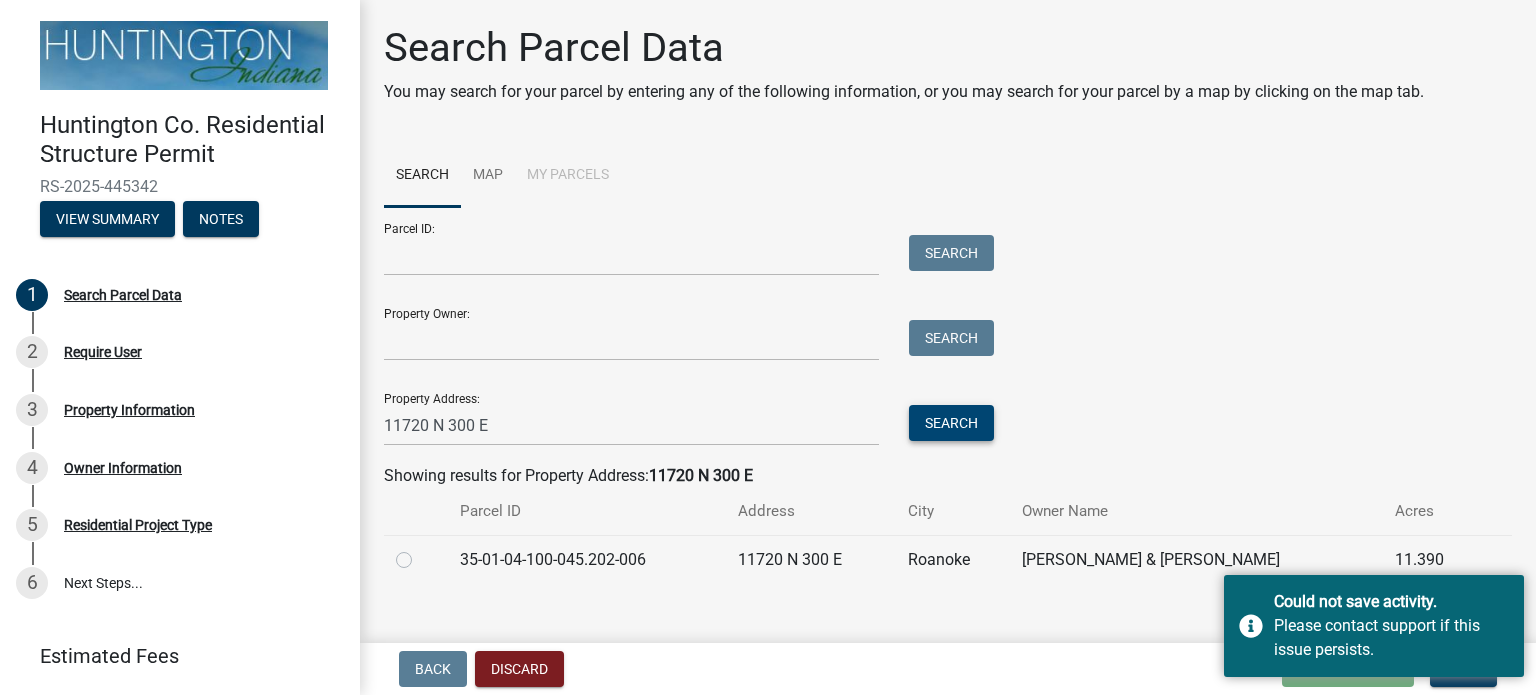 scroll, scrollTop: 26, scrollLeft: 0, axis: vertical 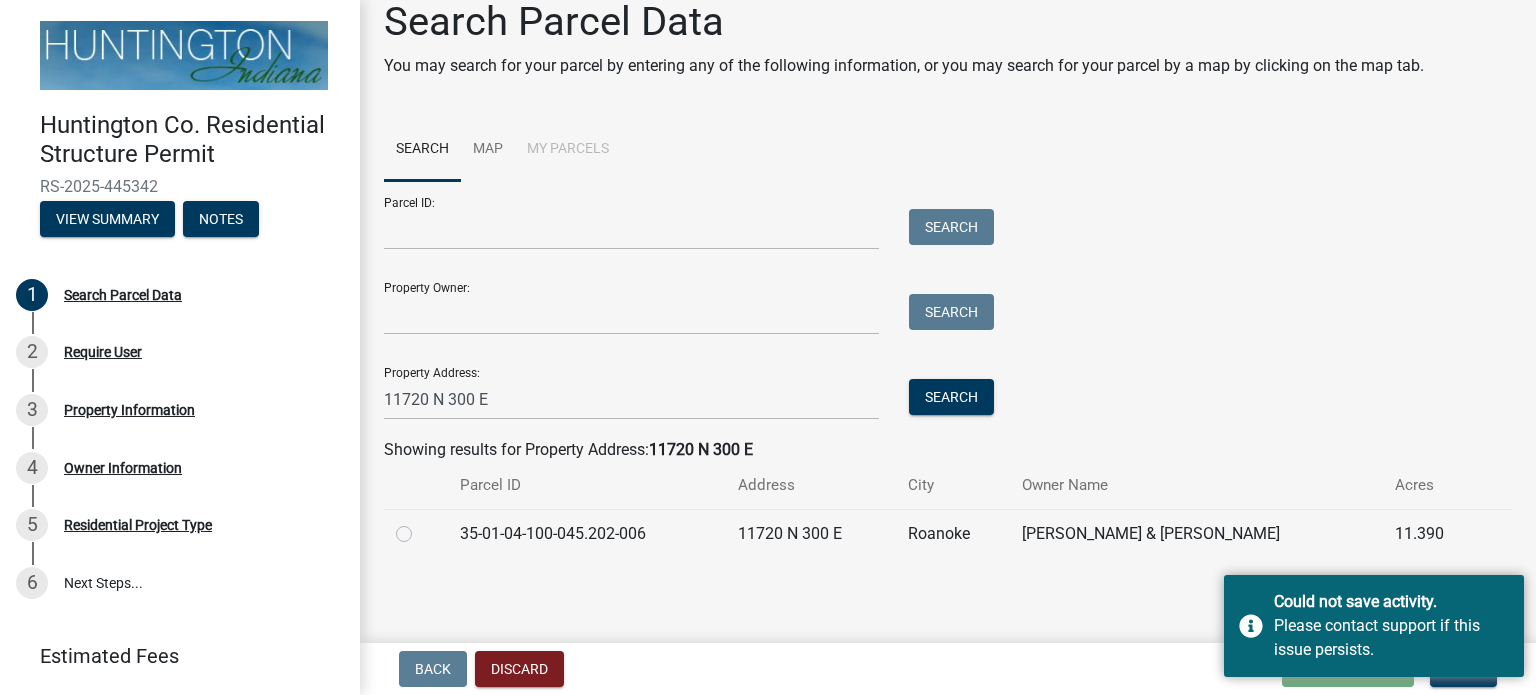 click 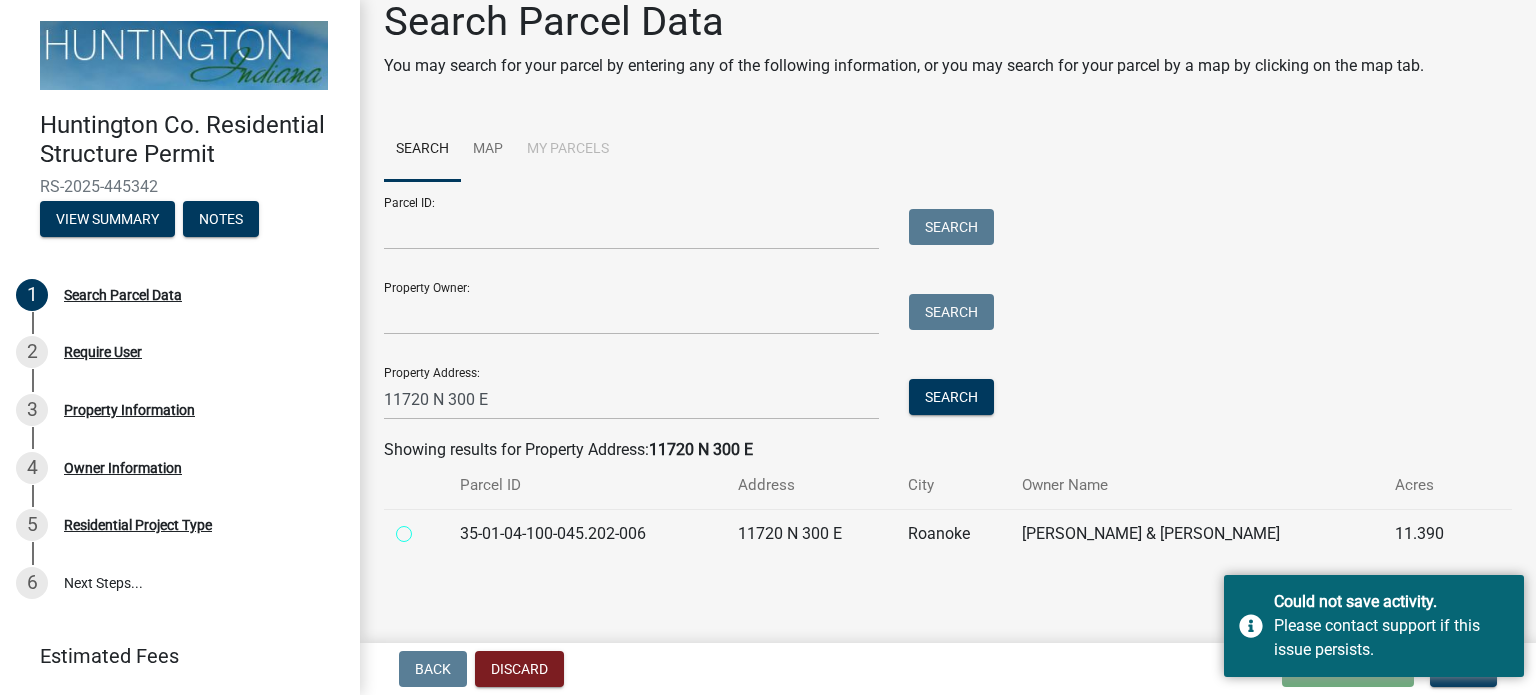 click at bounding box center [426, 528] 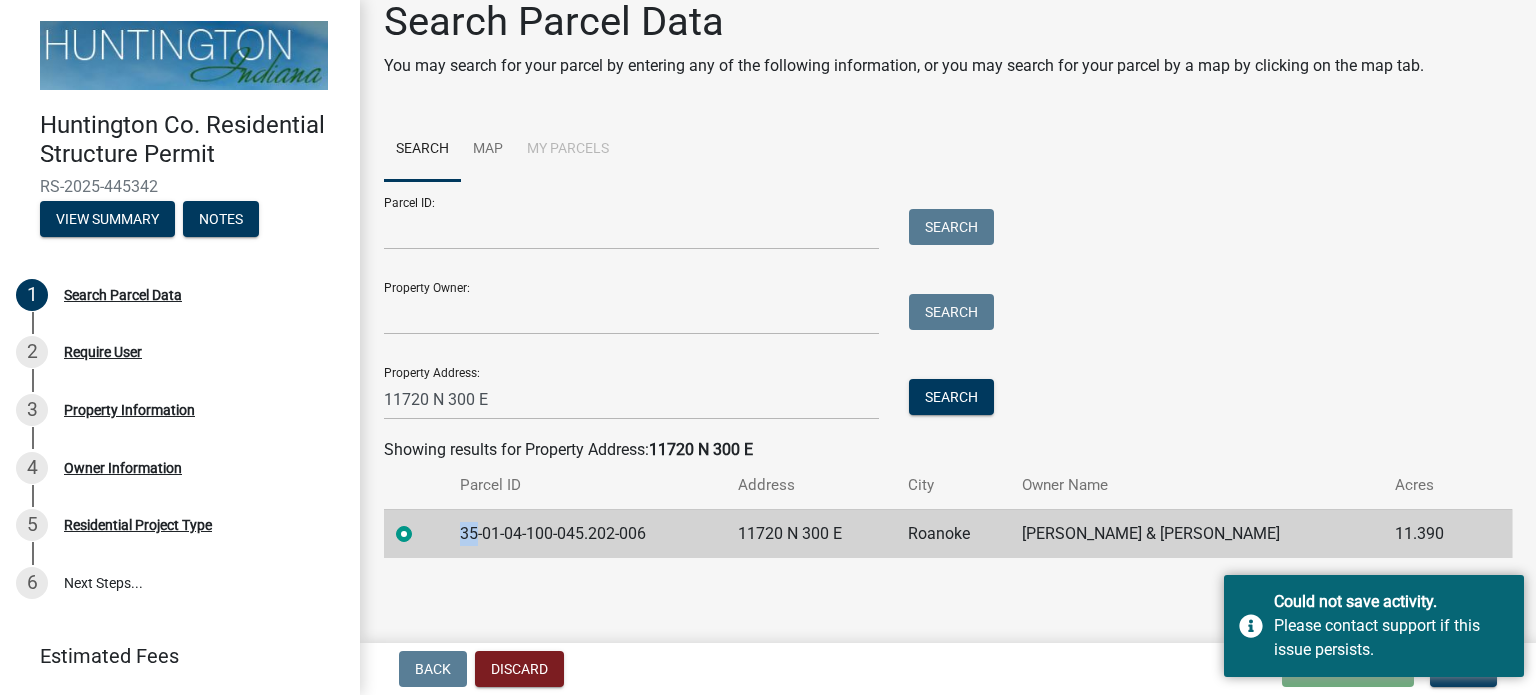 click 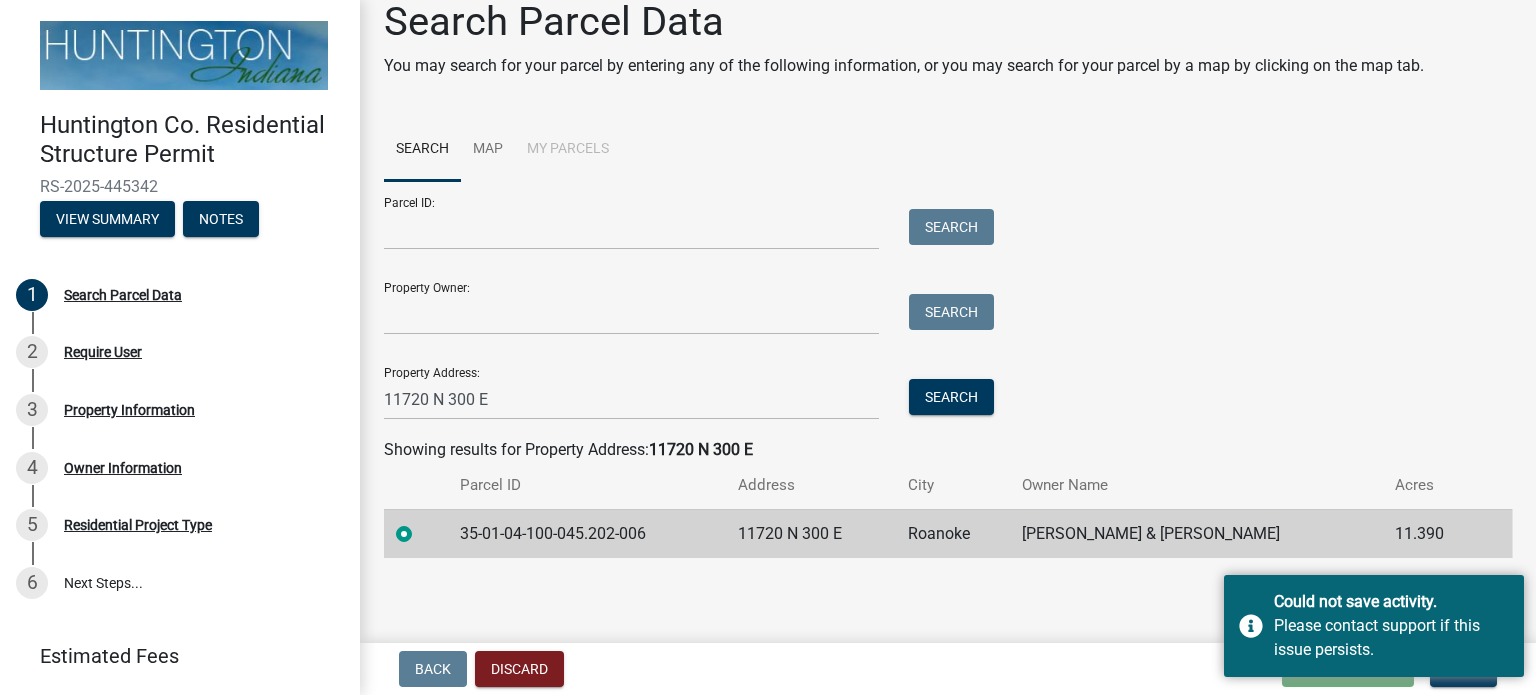 click 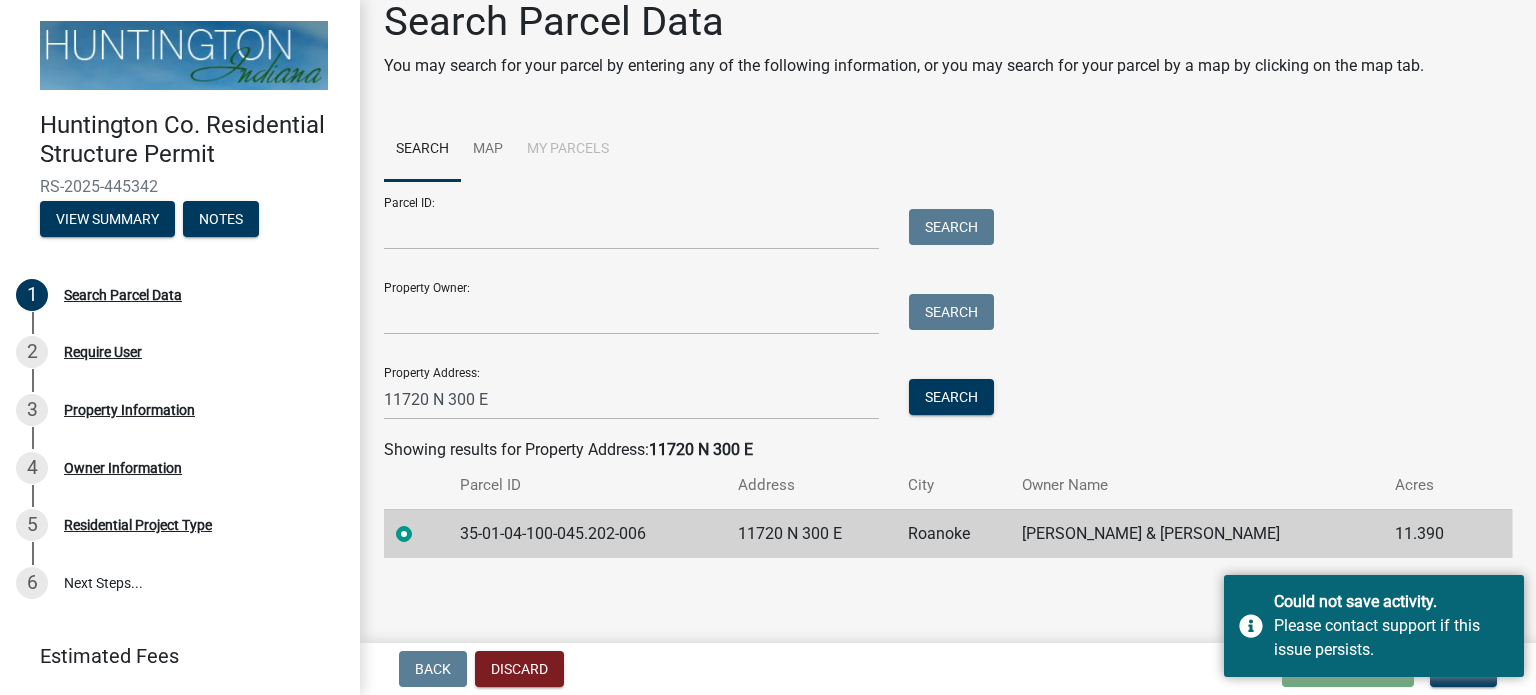 click on "Search Parcel Data You may search for your parcel by entering any of the following information, or you may search for your parcel by a map by clicking on the map tab. Search Map My Parcels  Parcel ID:   Search   Property Owner:   Search   Property Address:  [GEOGRAPHIC_DATA]  Search  Showing results for Property Address:  [STREET_ADDRESS] ID Address City Owner Name Acres 35-01-04-100-045.202-006 [GEOGRAPHIC_DATA][PERSON_NAME] & [PERSON_NAME] A  11.390" 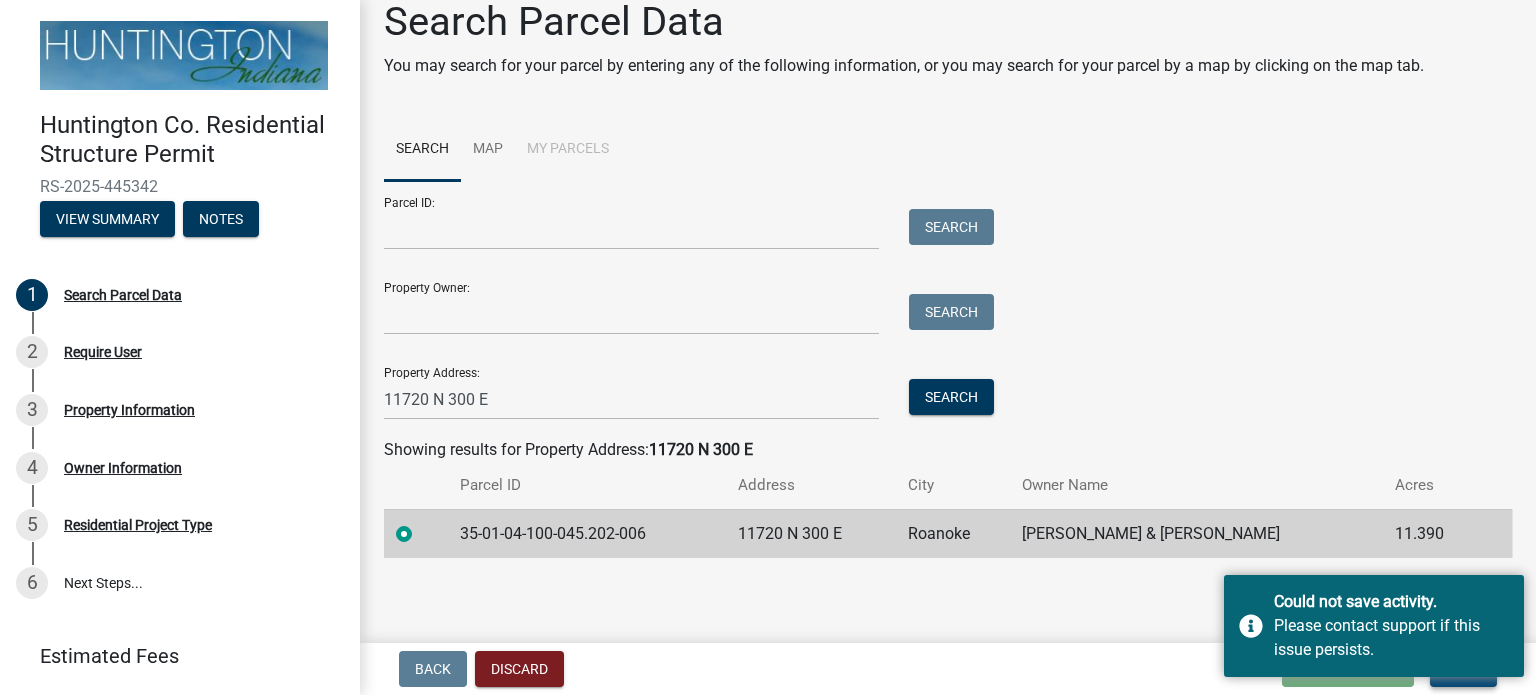 click on "Back  Discard   Loading...  Save  Save & Exit   Next" at bounding box center [948, 669] 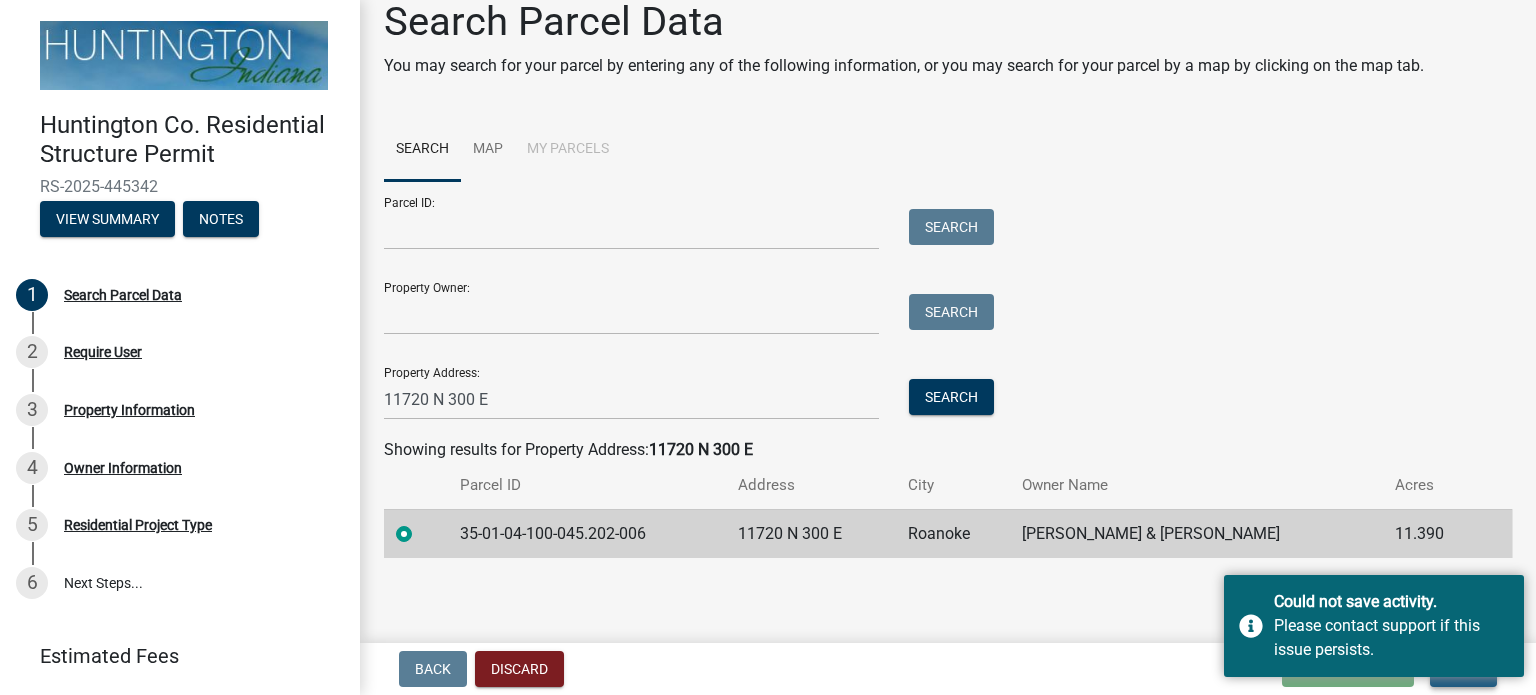 click on "Next" at bounding box center (1463, 669) 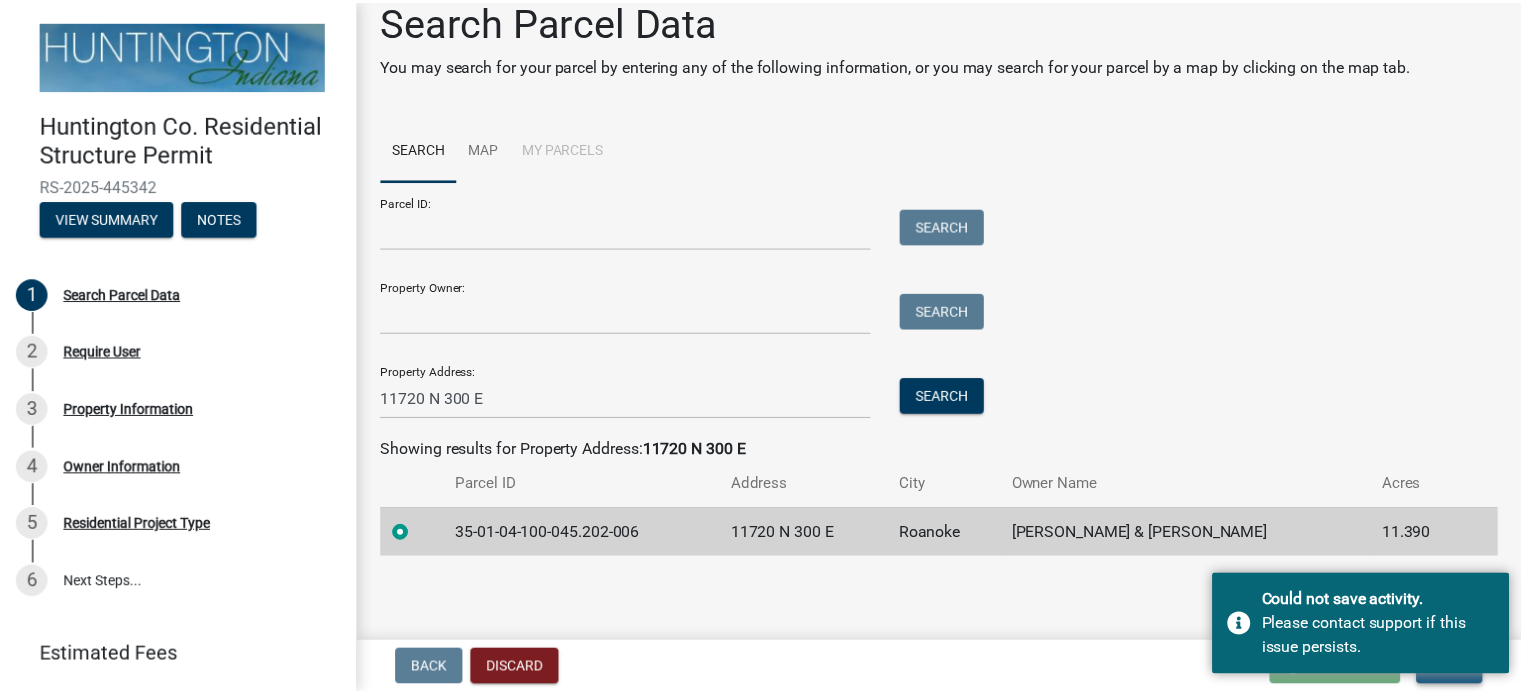 scroll, scrollTop: 0, scrollLeft: 0, axis: both 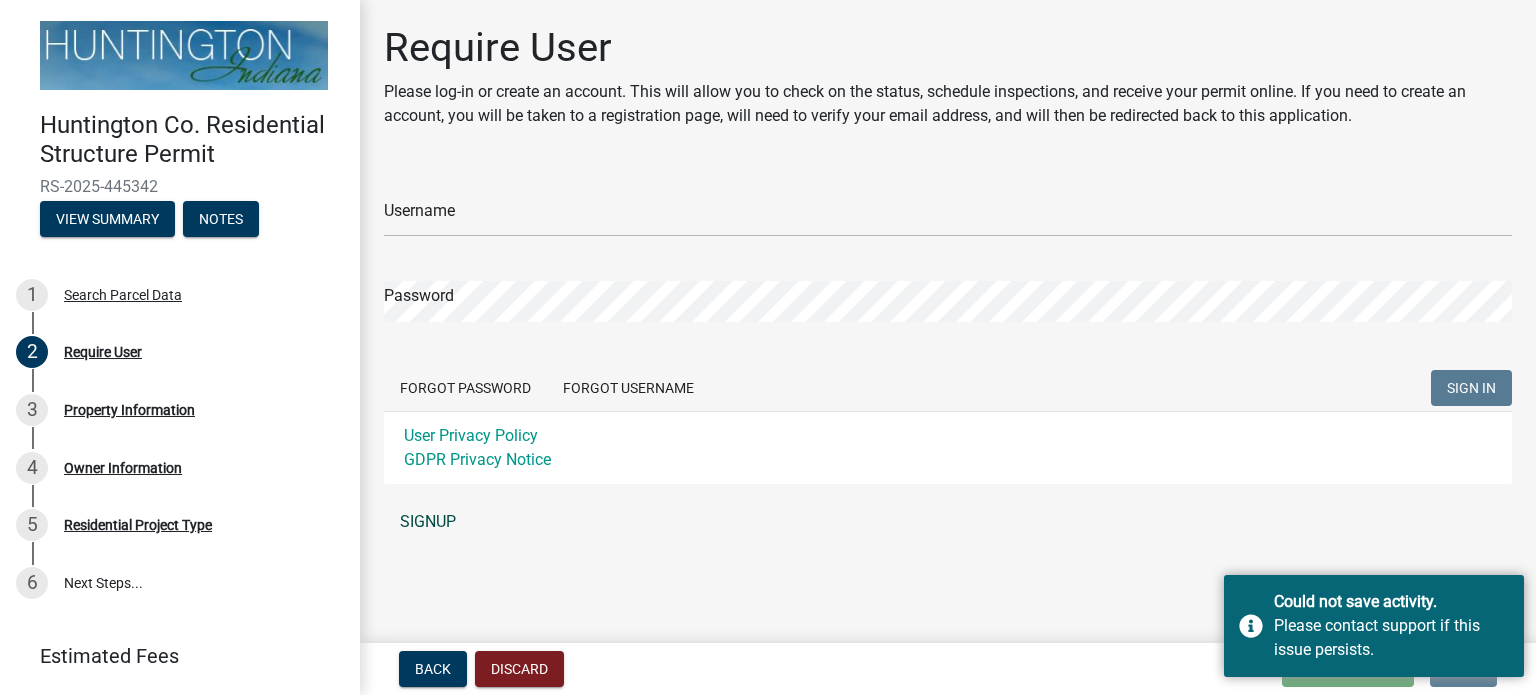 click on "SIGNUP" 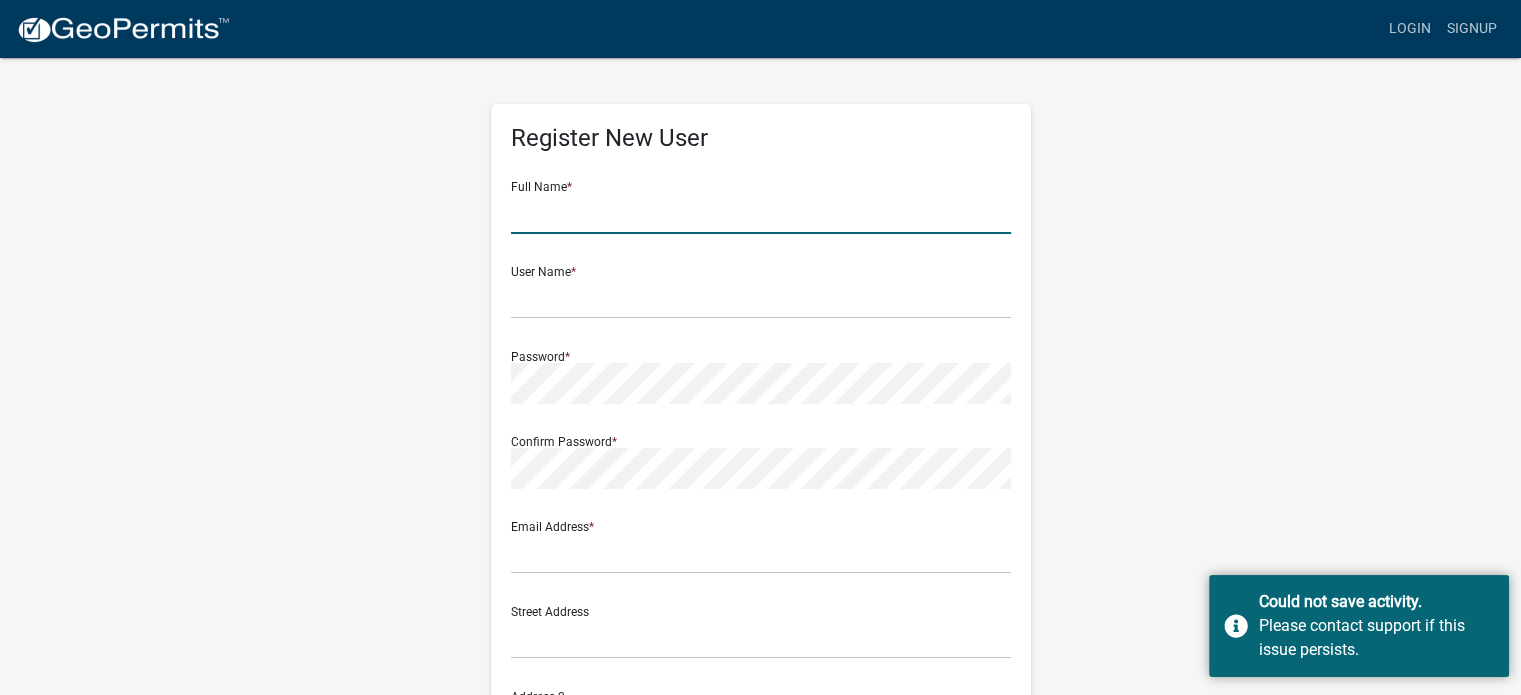 click 